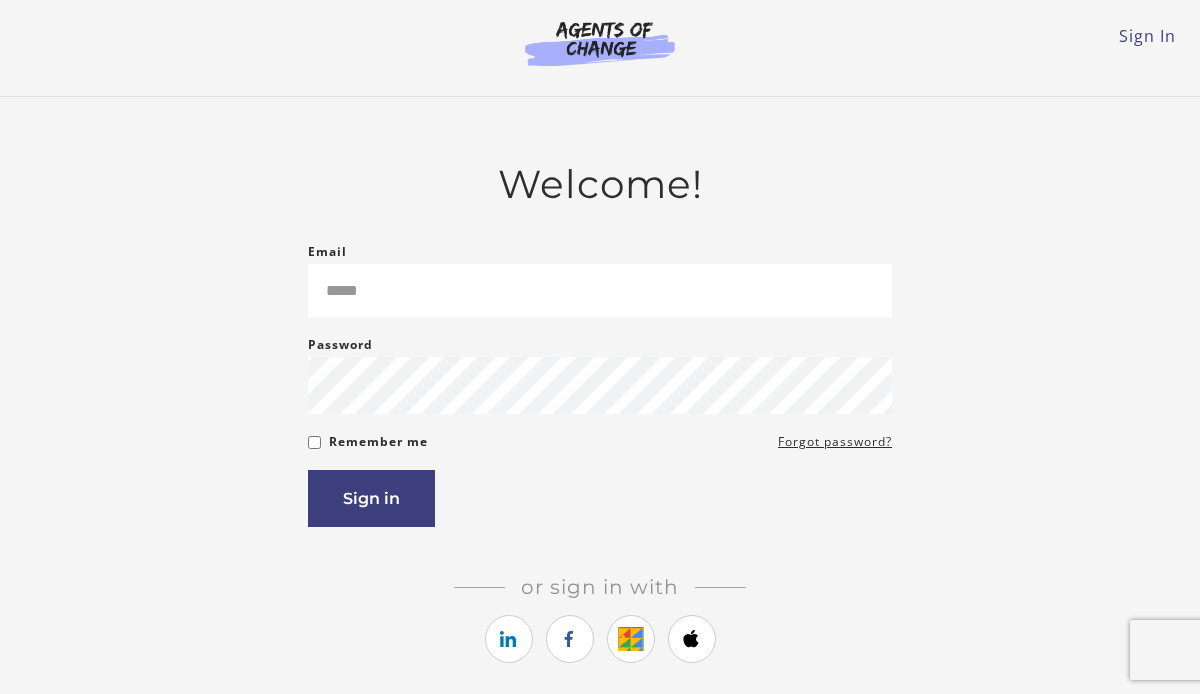 scroll, scrollTop: 0, scrollLeft: 0, axis: both 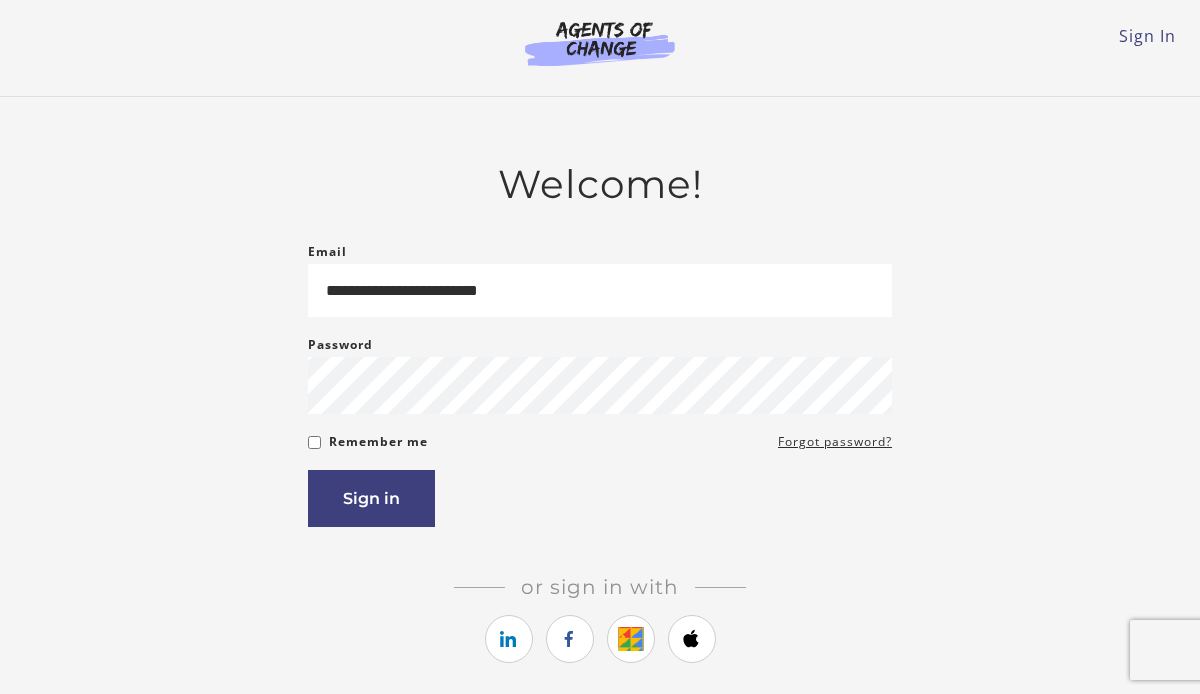 type on "**********" 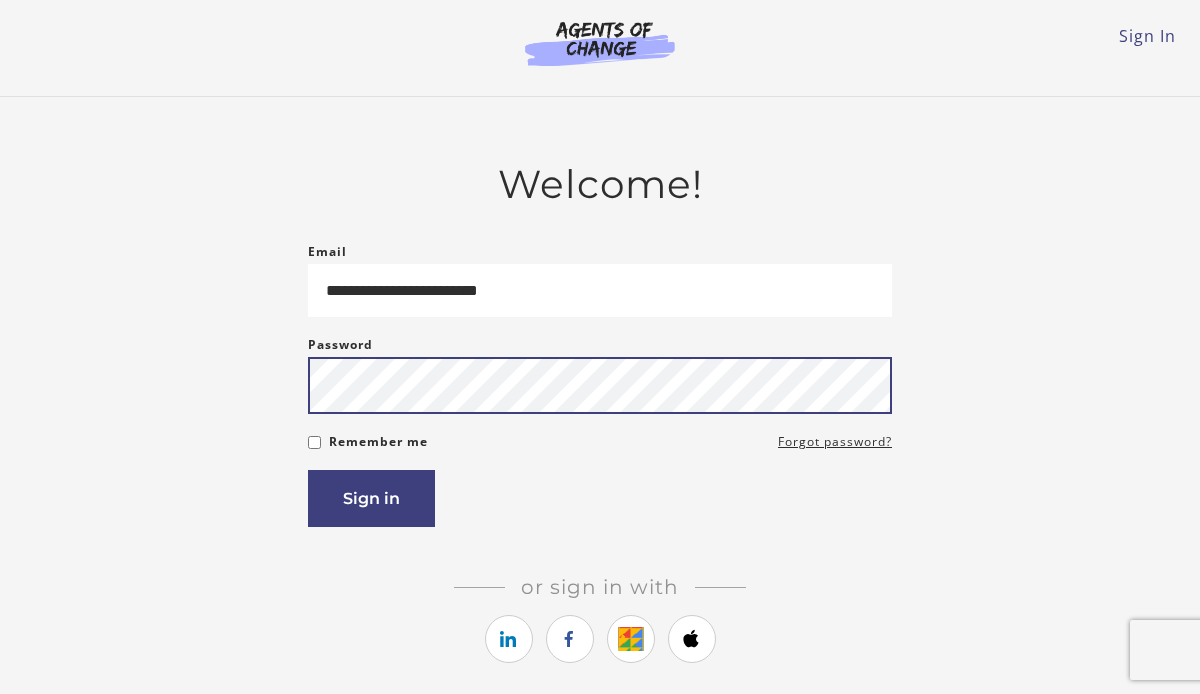 click on "Sign in" at bounding box center [371, 498] 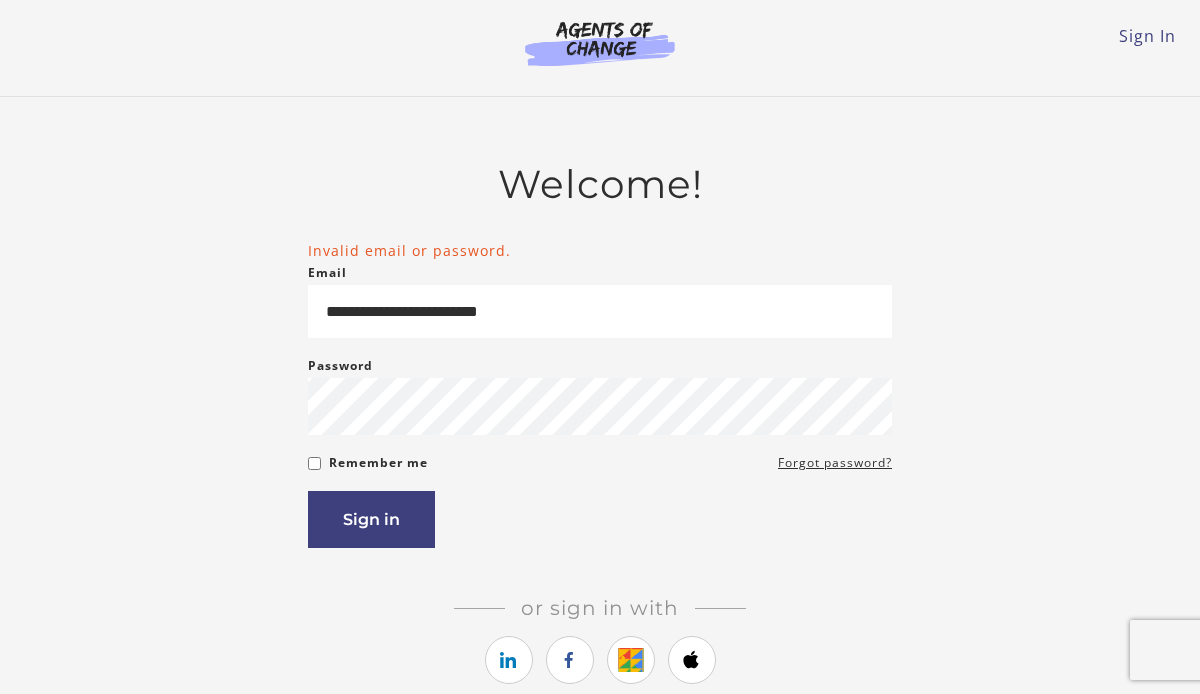 scroll, scrollTop: 0, scrollLeft: 0, axis: both 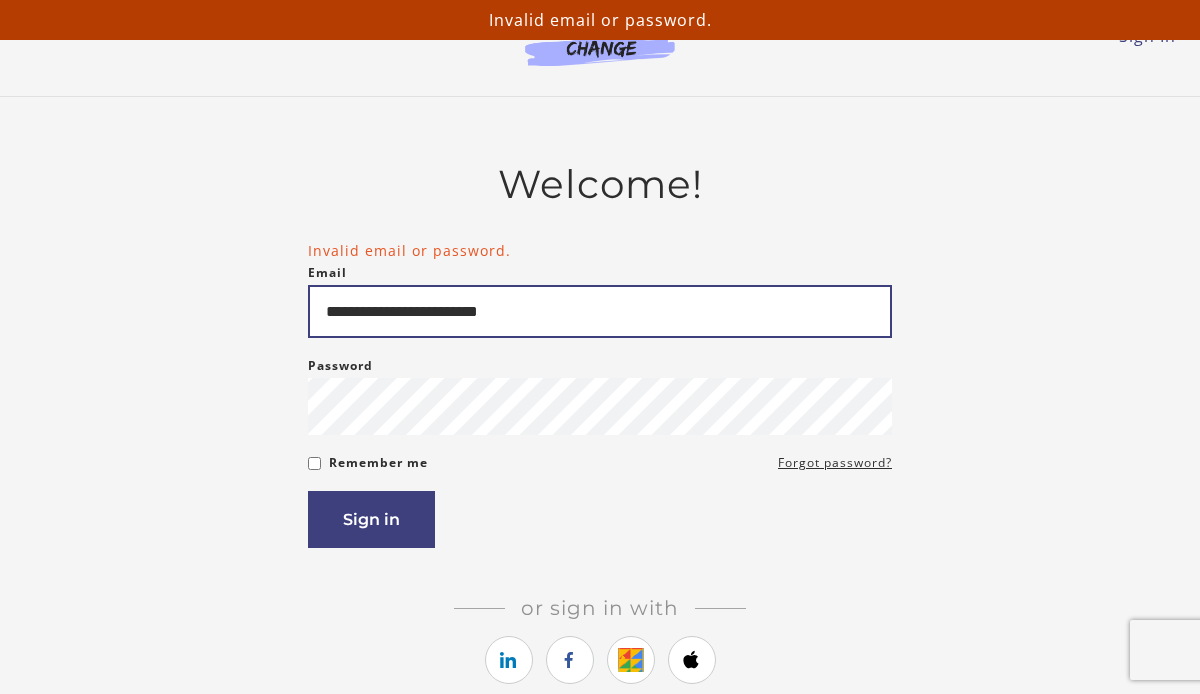 click on "**********" at bounding box center [600, 311] 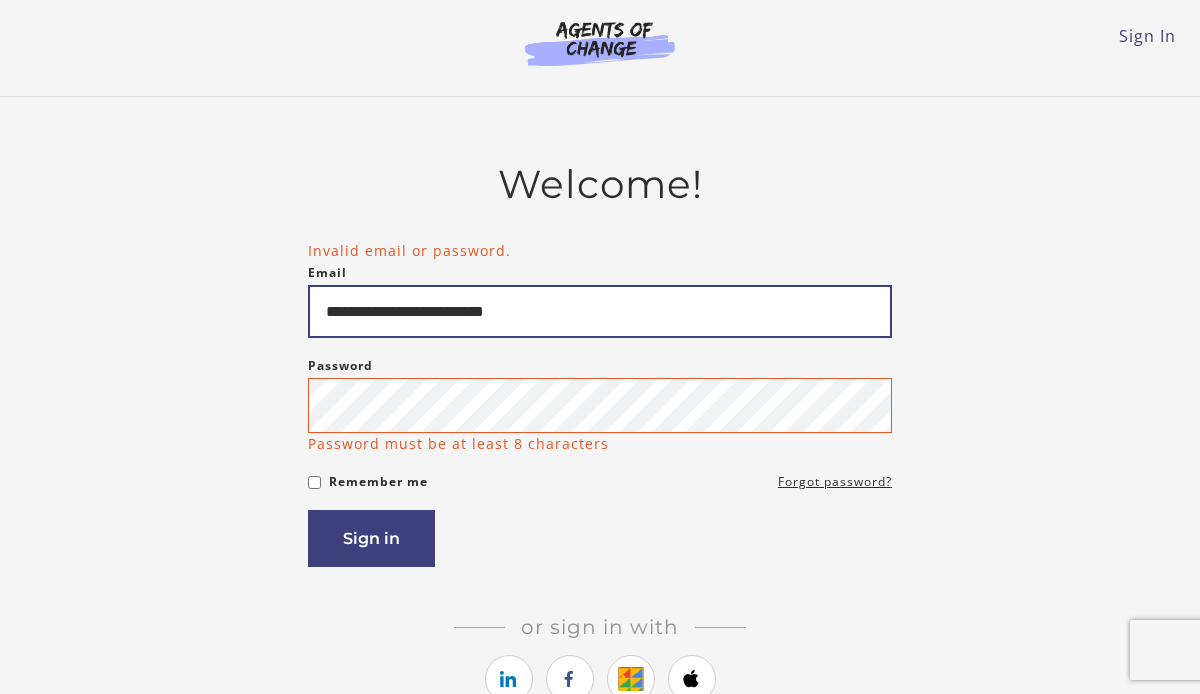 type on "**********" 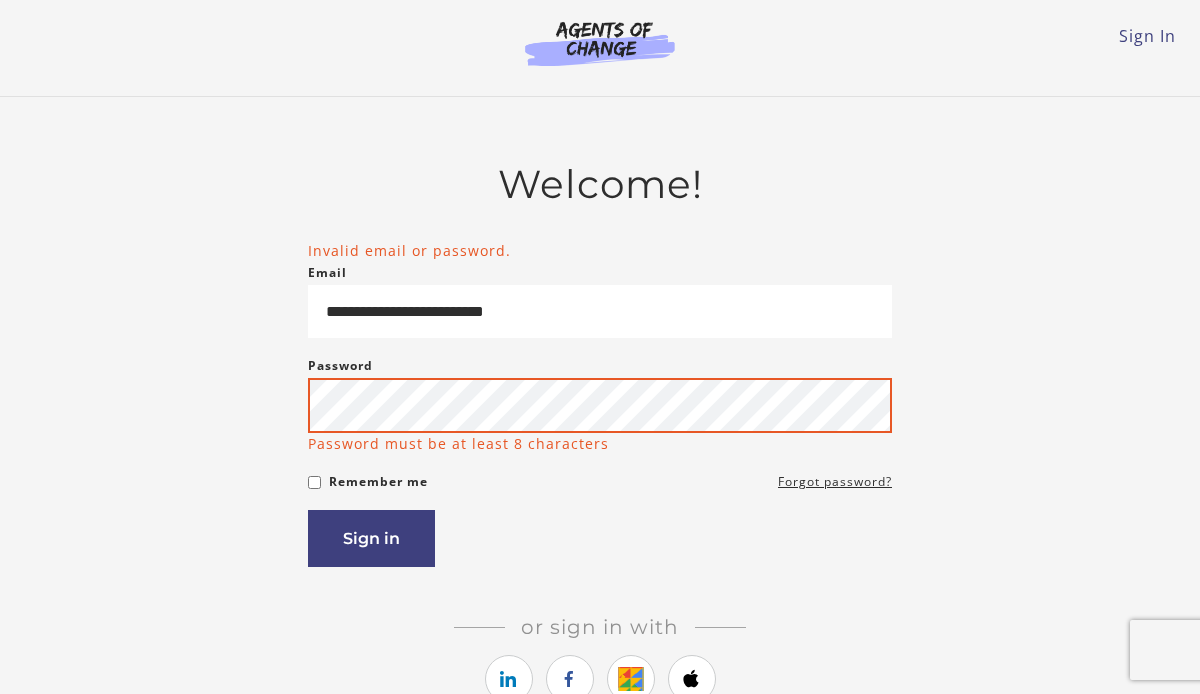 click on "Sign in" at bounding box center (371, 538) 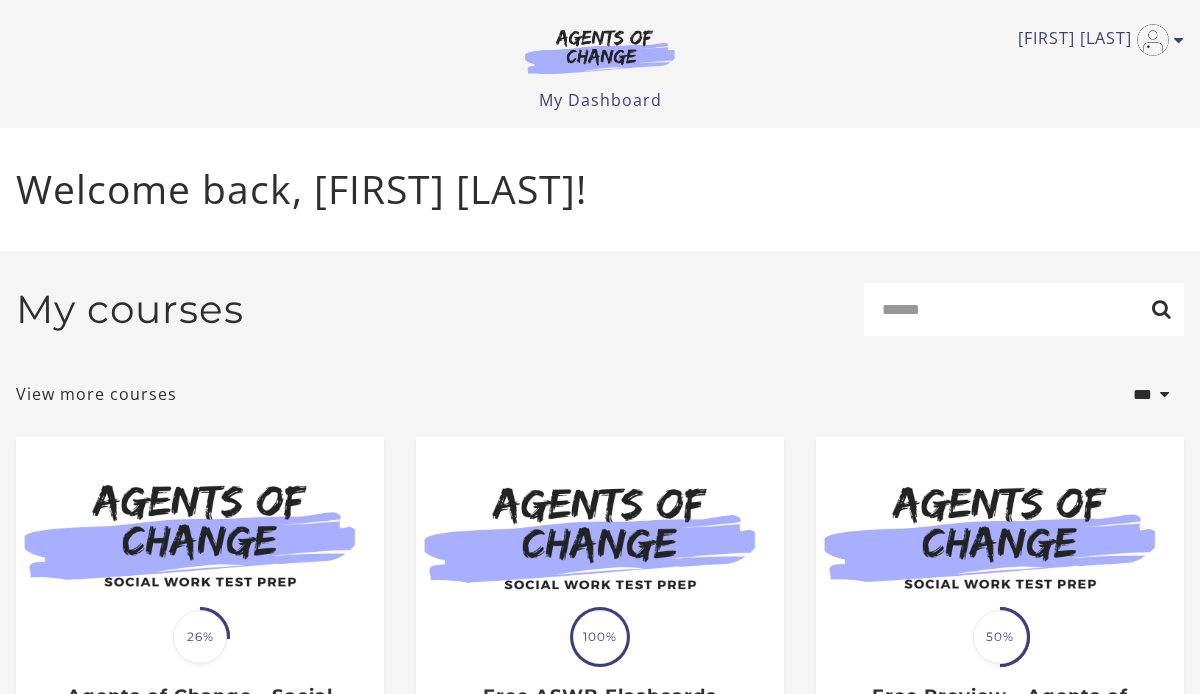 scroll, scrollTop: 0, scrollLeft: 0, axis: both 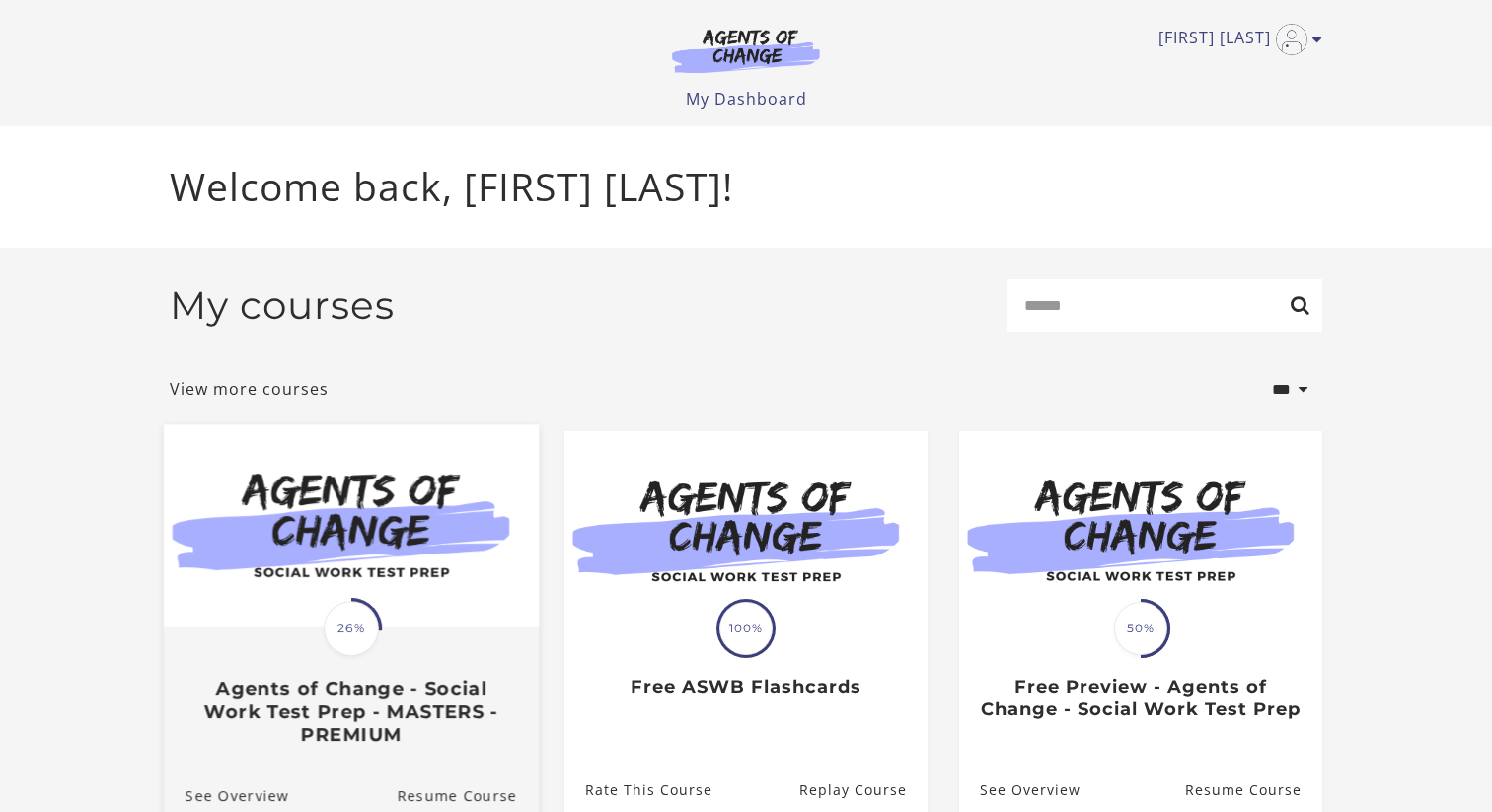 click at bounding box center (351, 526) 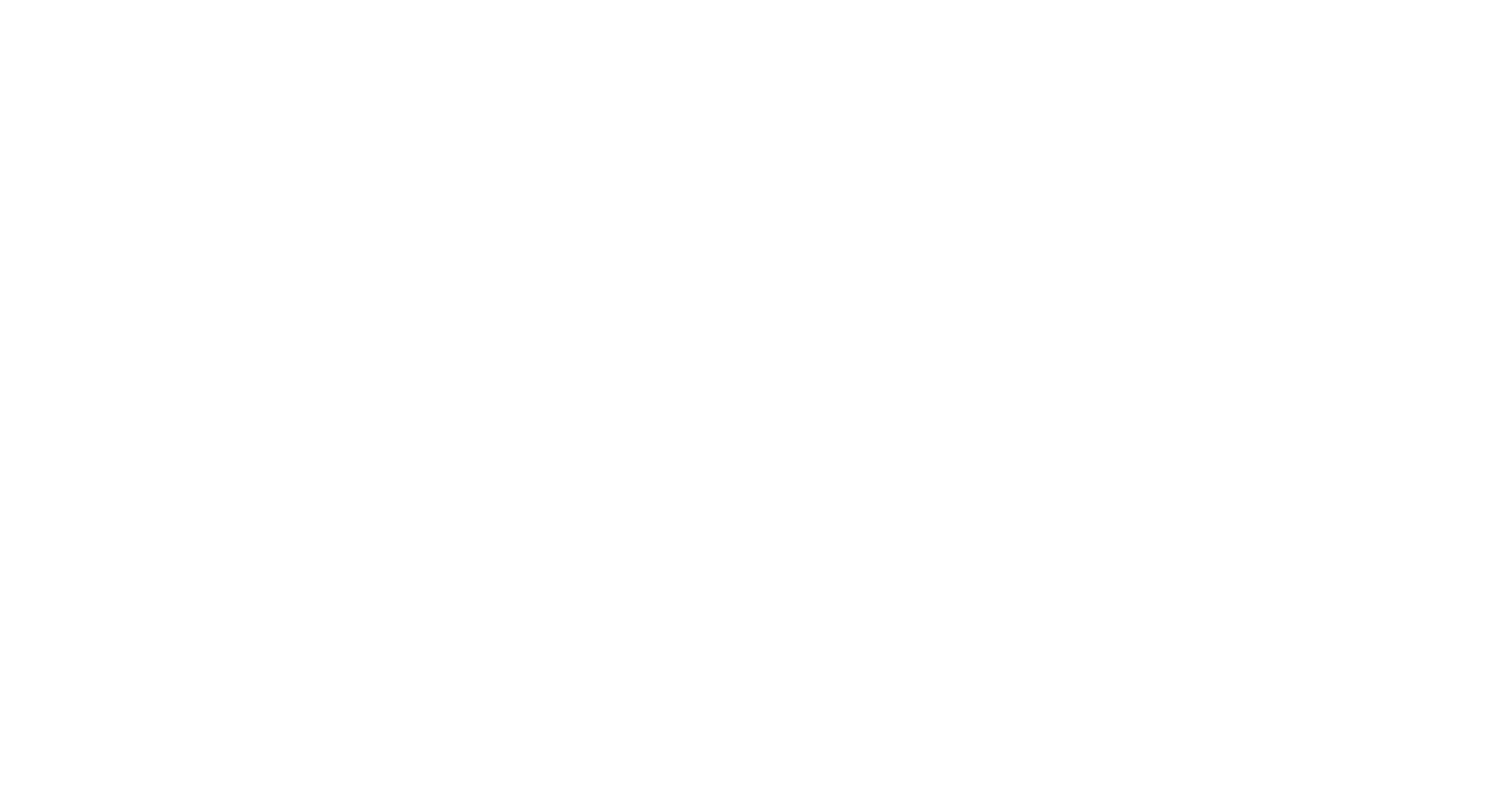 scroll, scrollTop: 0, scrollLeft: 0, axis: both 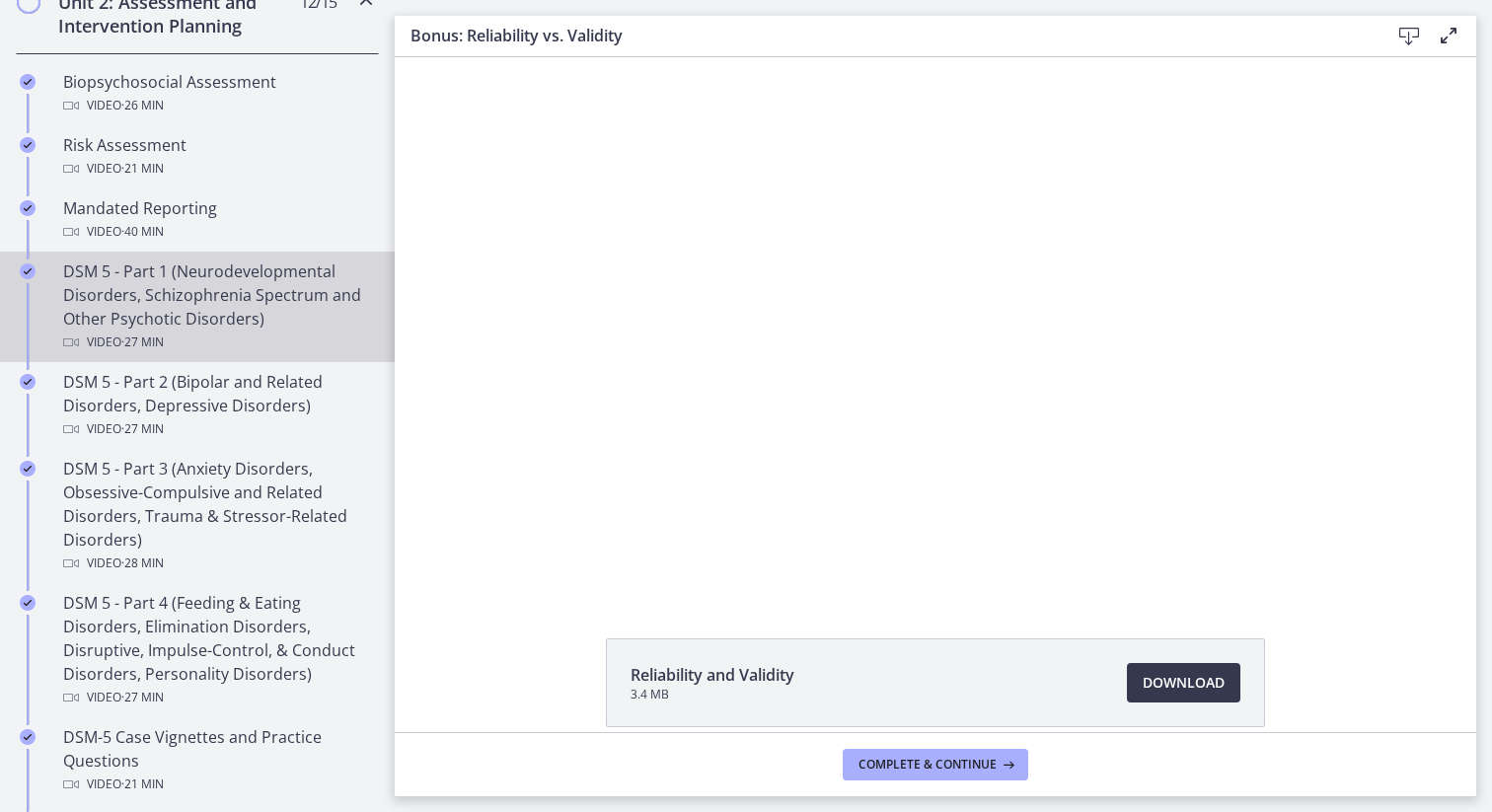 click on "Video
·  27 min" at bounding box center (217, 342) 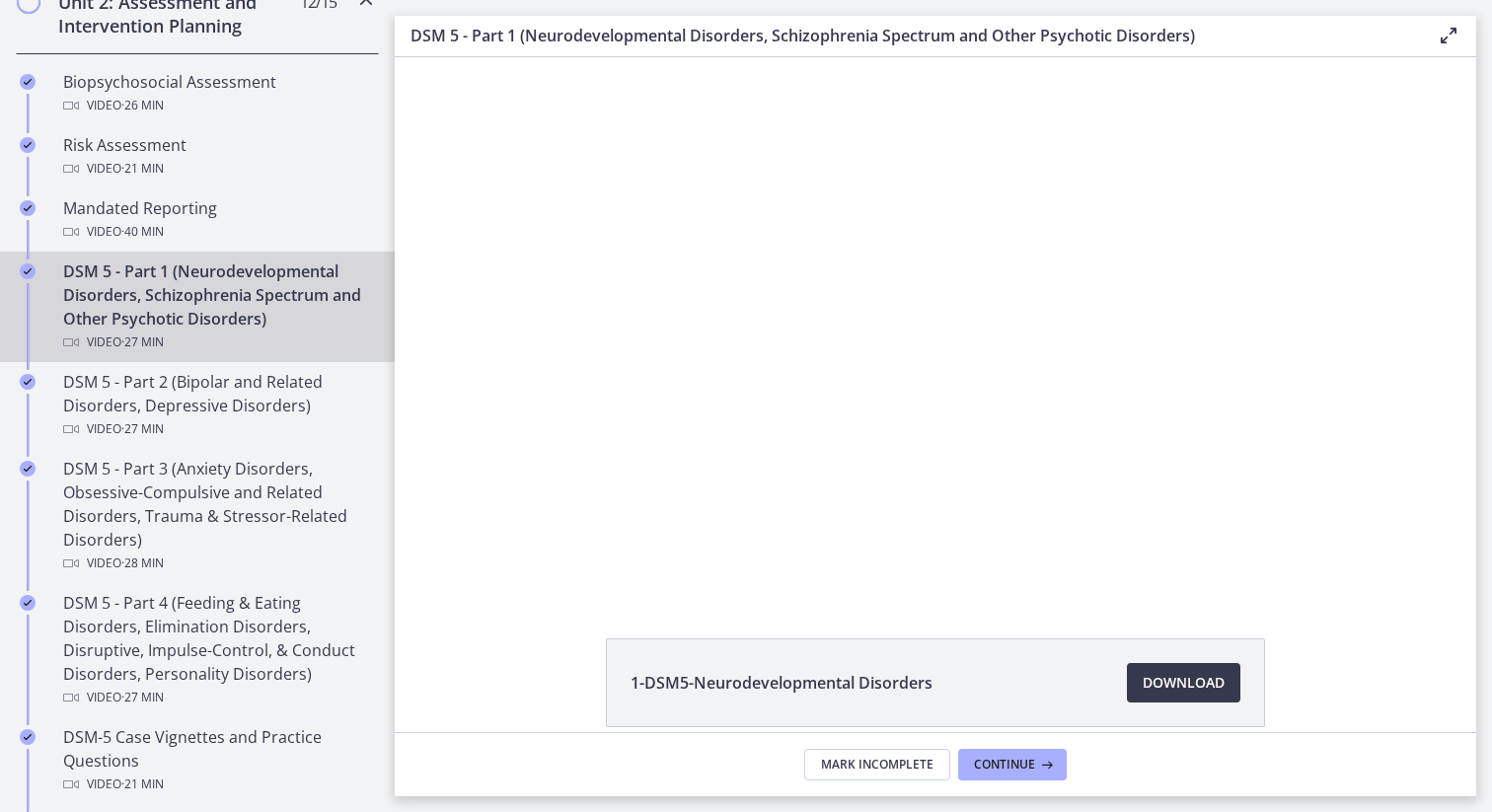 scroll, scrollTop: 0, scrollLeft: 0, axis: both 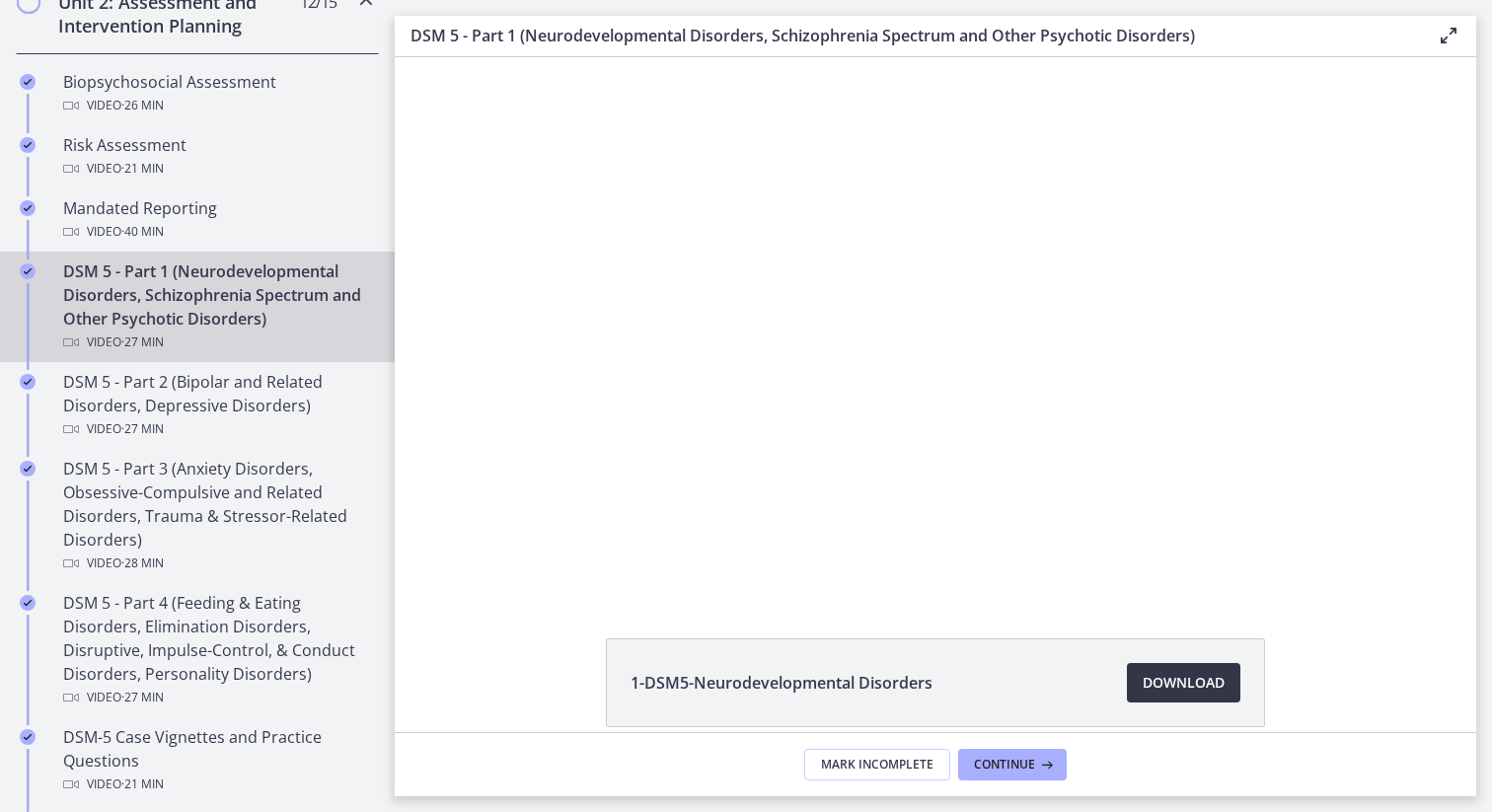 click on "Download
Opens in a new window" at bounding box center (1183, 683) 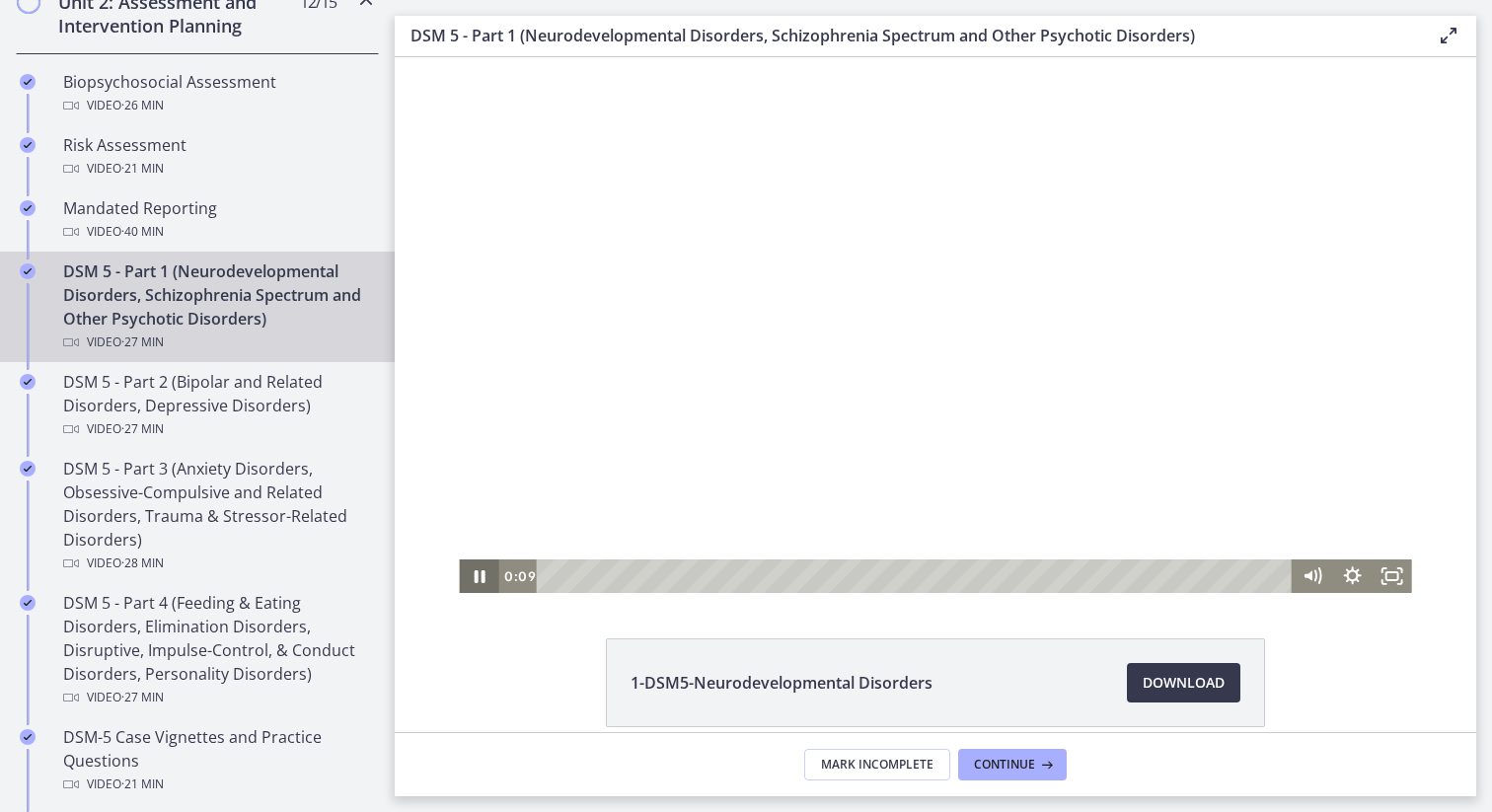 click 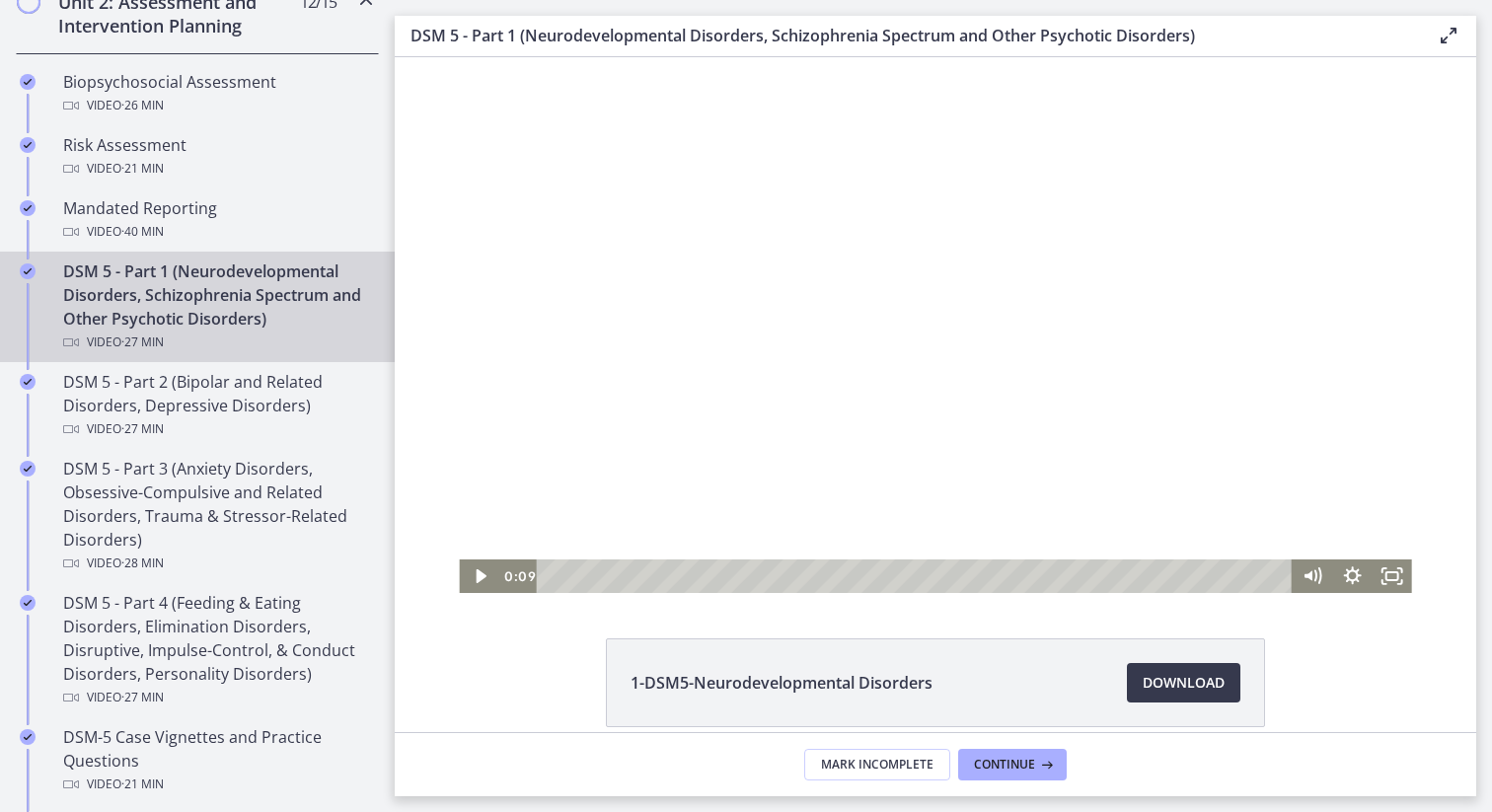 click on "DSM 5 - Part 1 (Neurodevelopmental Disorders, Schizophrenia Spectrum and Other Psychotic Disorders)
Video
·  27 min" at bounding box center [217, 307] 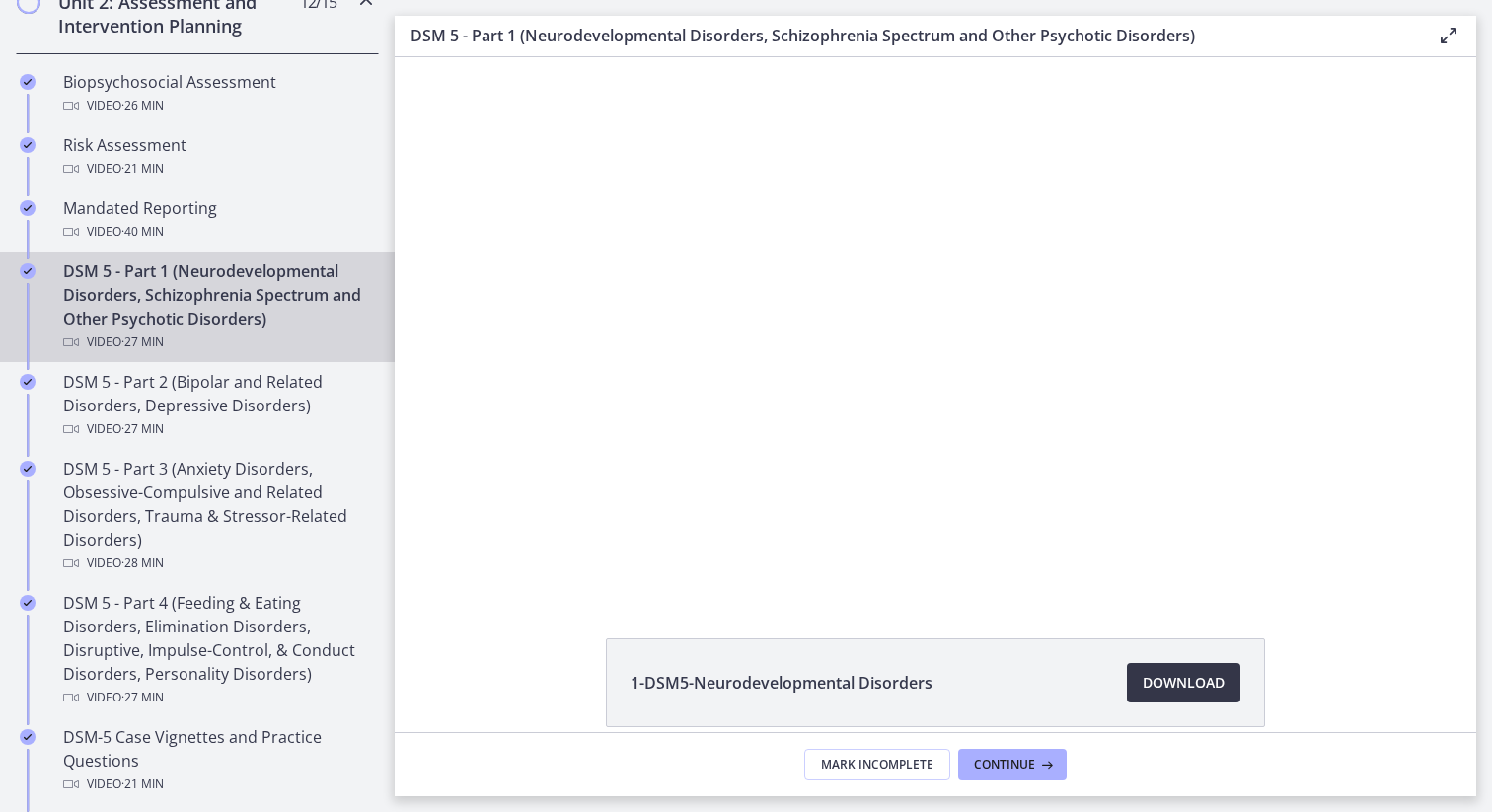 click on "Download
Opens in a new window" at bounding box center [1183, 683] 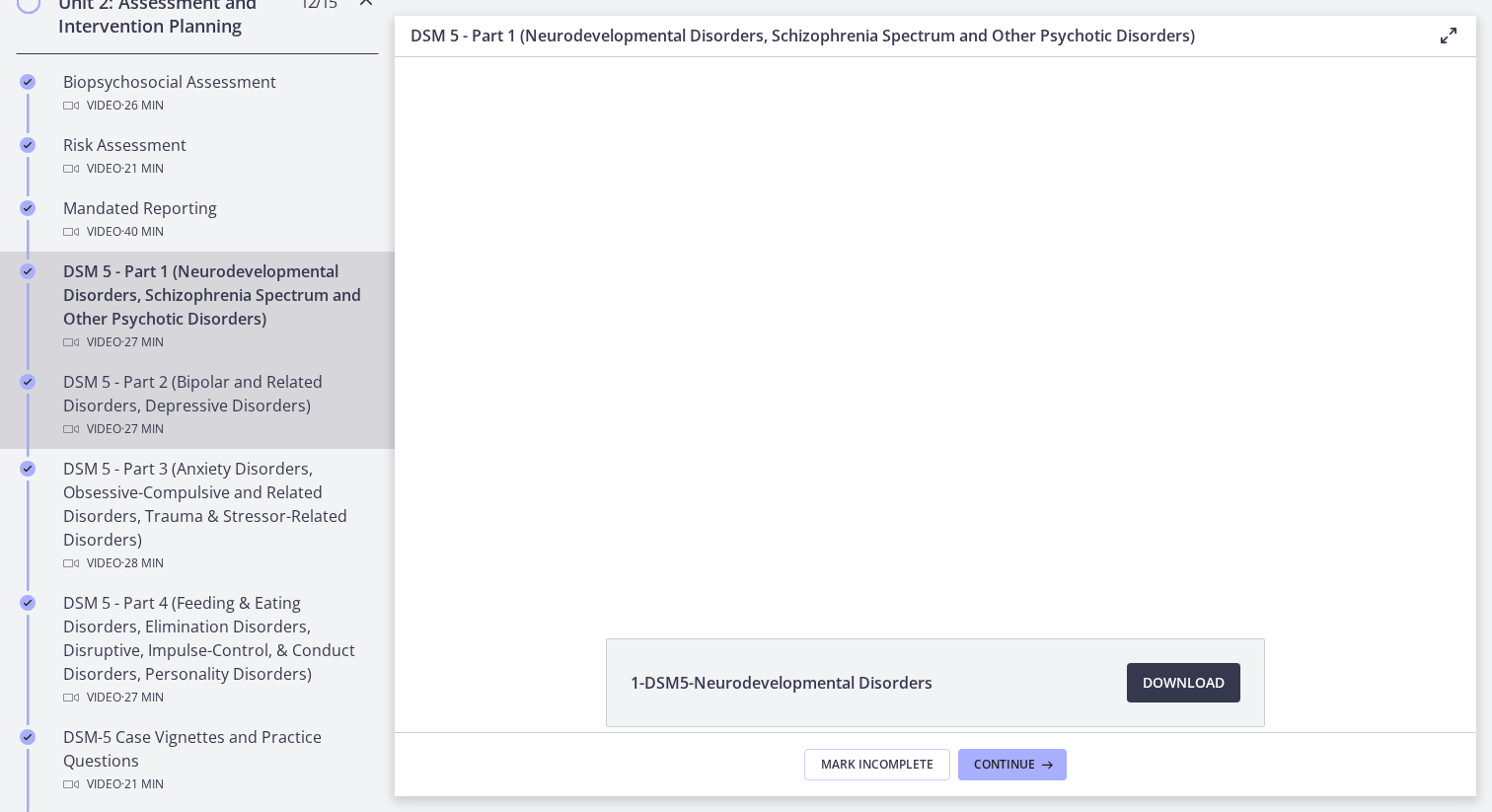 click on "Video
·  27 min" at bounding box center (217, 429) 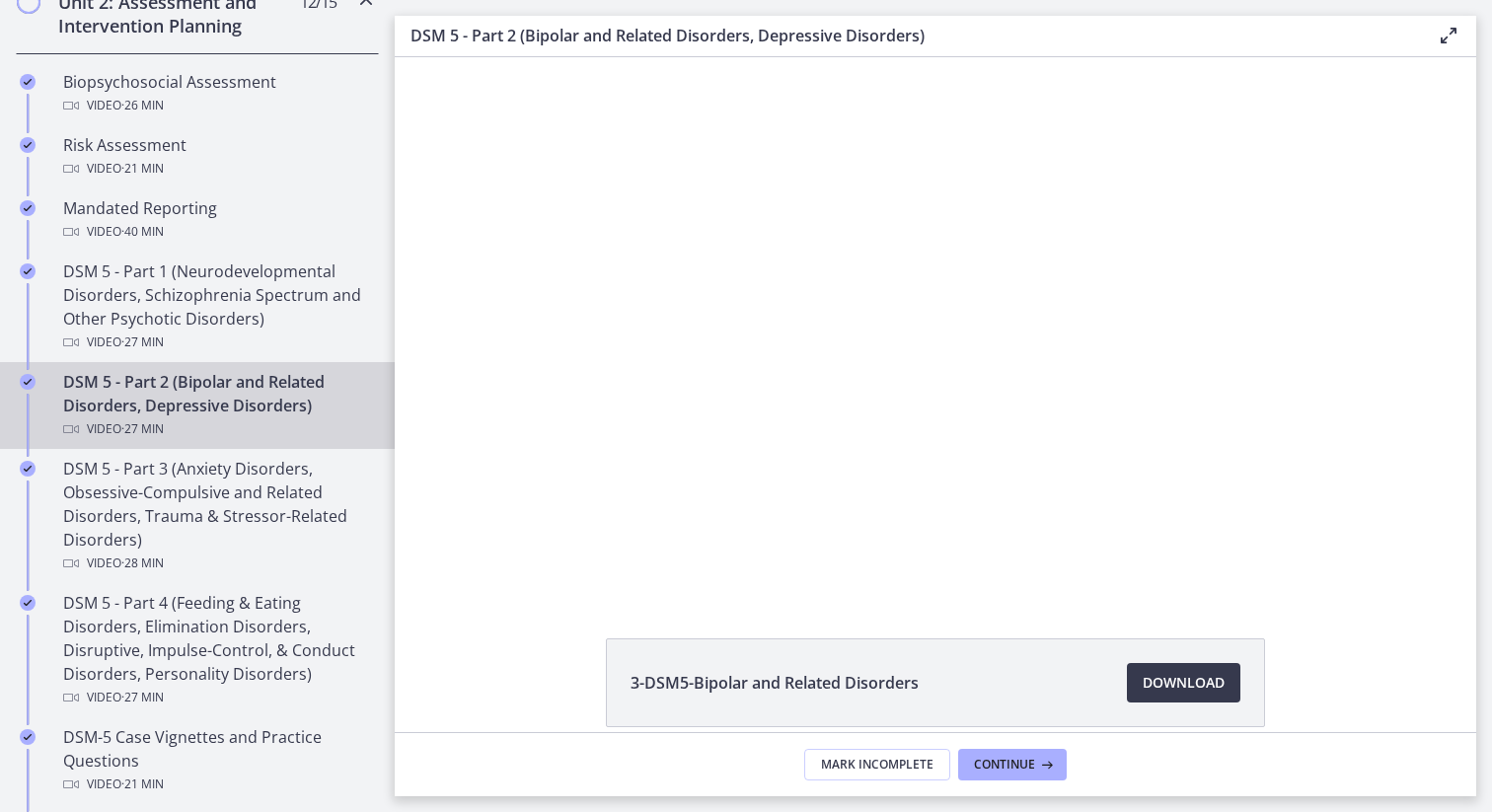 scroll, scrollTop: 0, scrollLeft: 0, axis: both 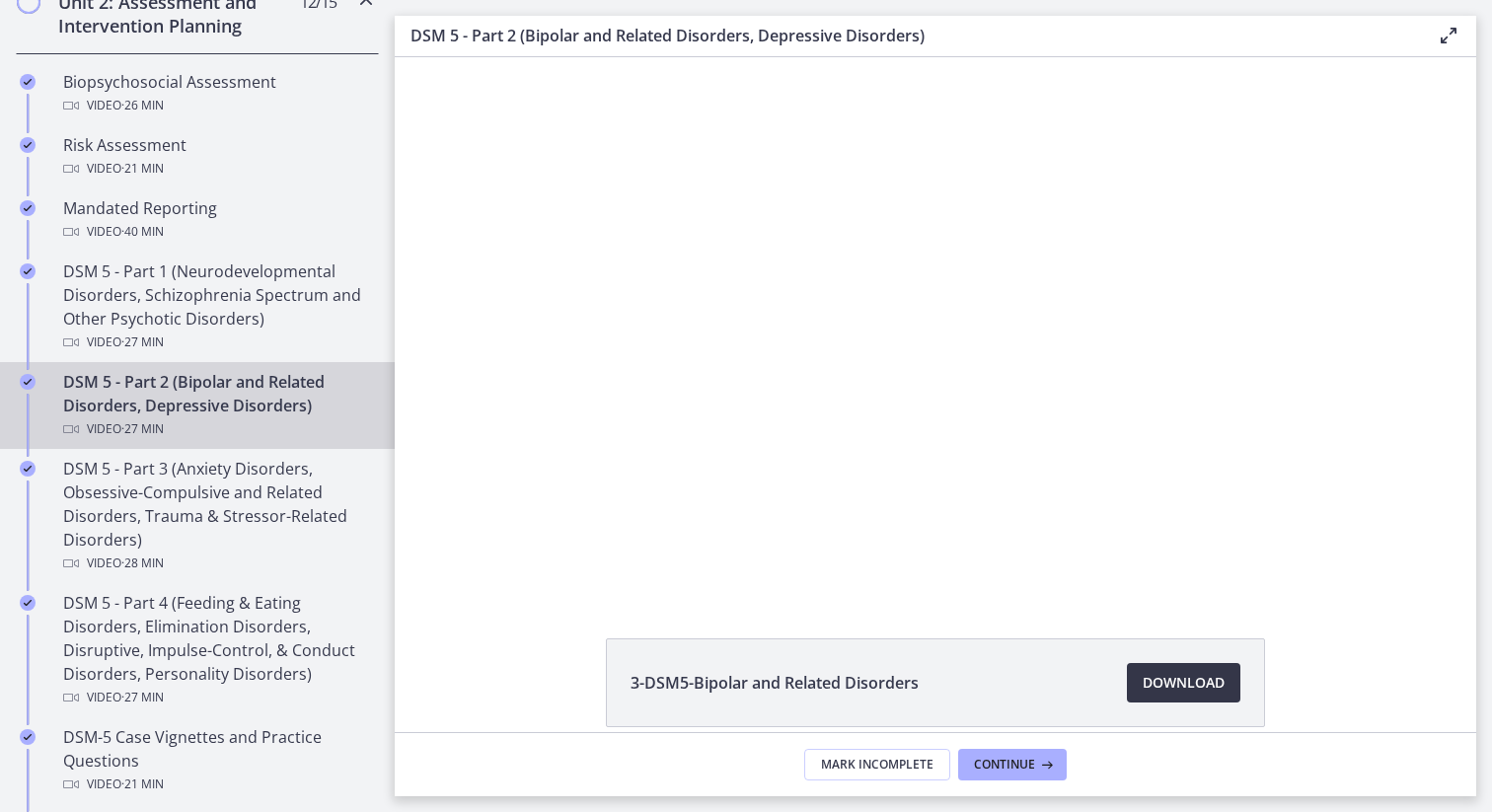 click on "Download
Opens in a new window" at bounding box center [1183, 683] 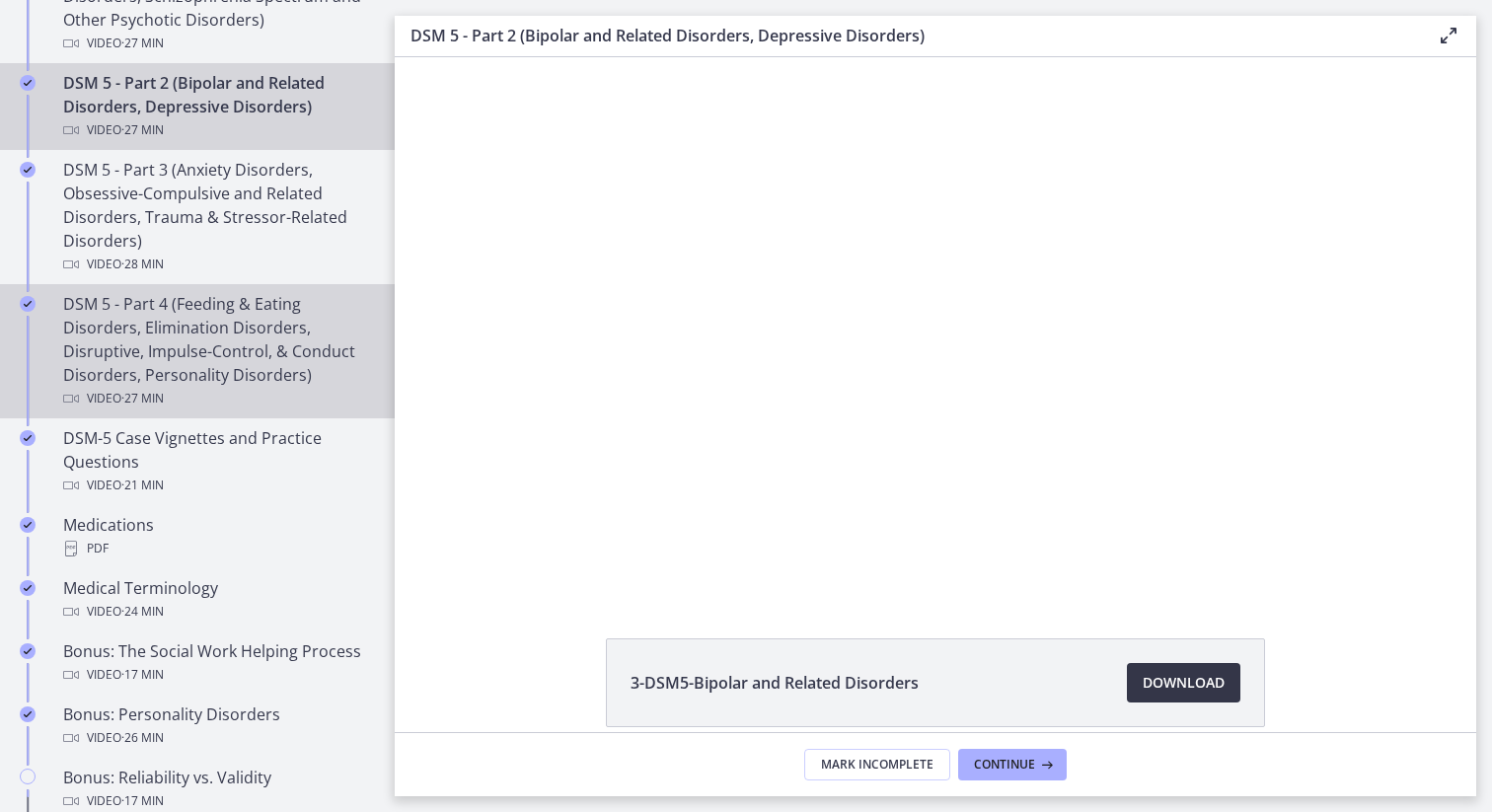 scroll, scrollTop: 1026, scrollLeft: 0, axis: vertical 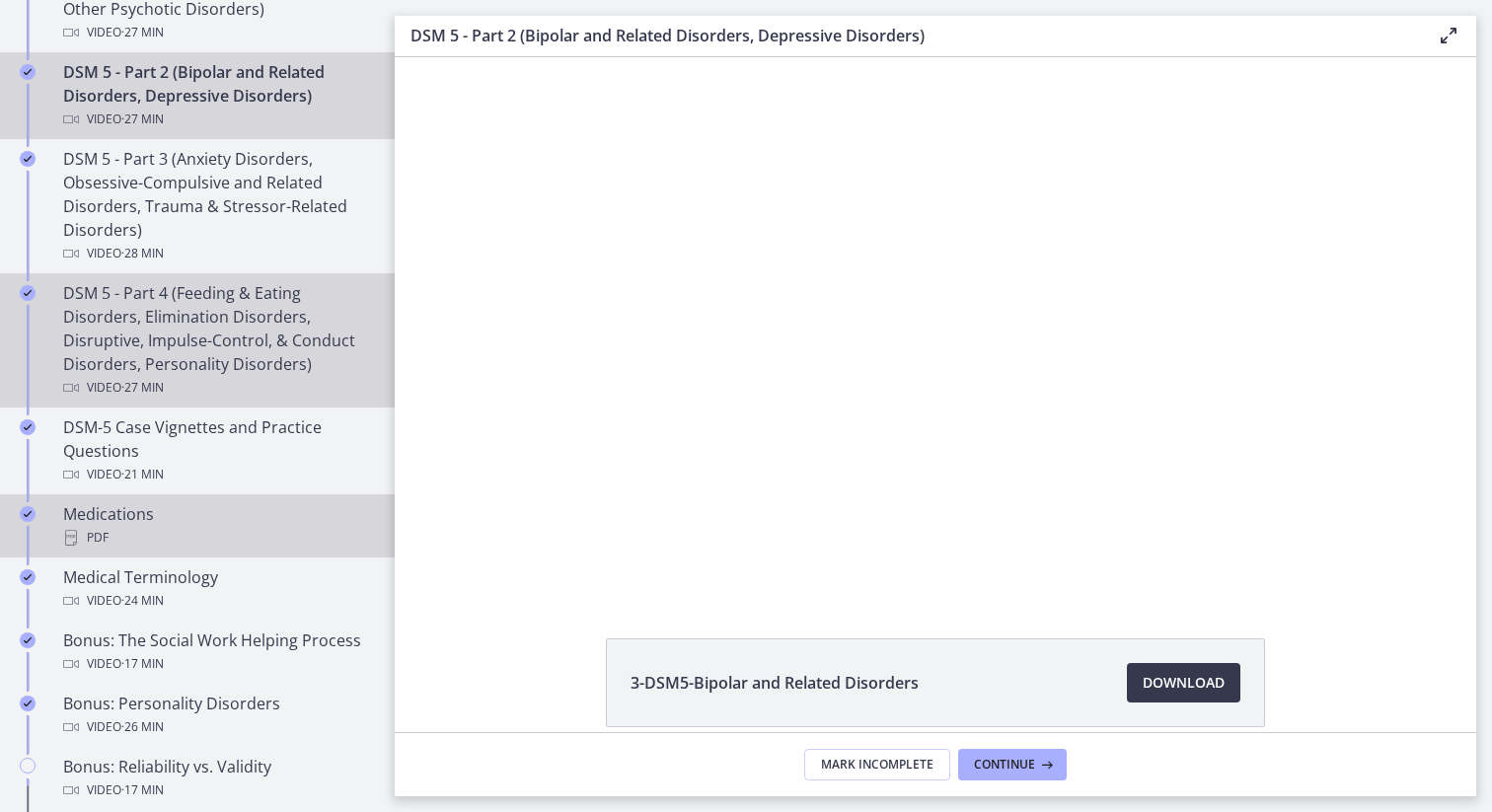 click on "Medications
PDF" at bounding box center (217, 526) 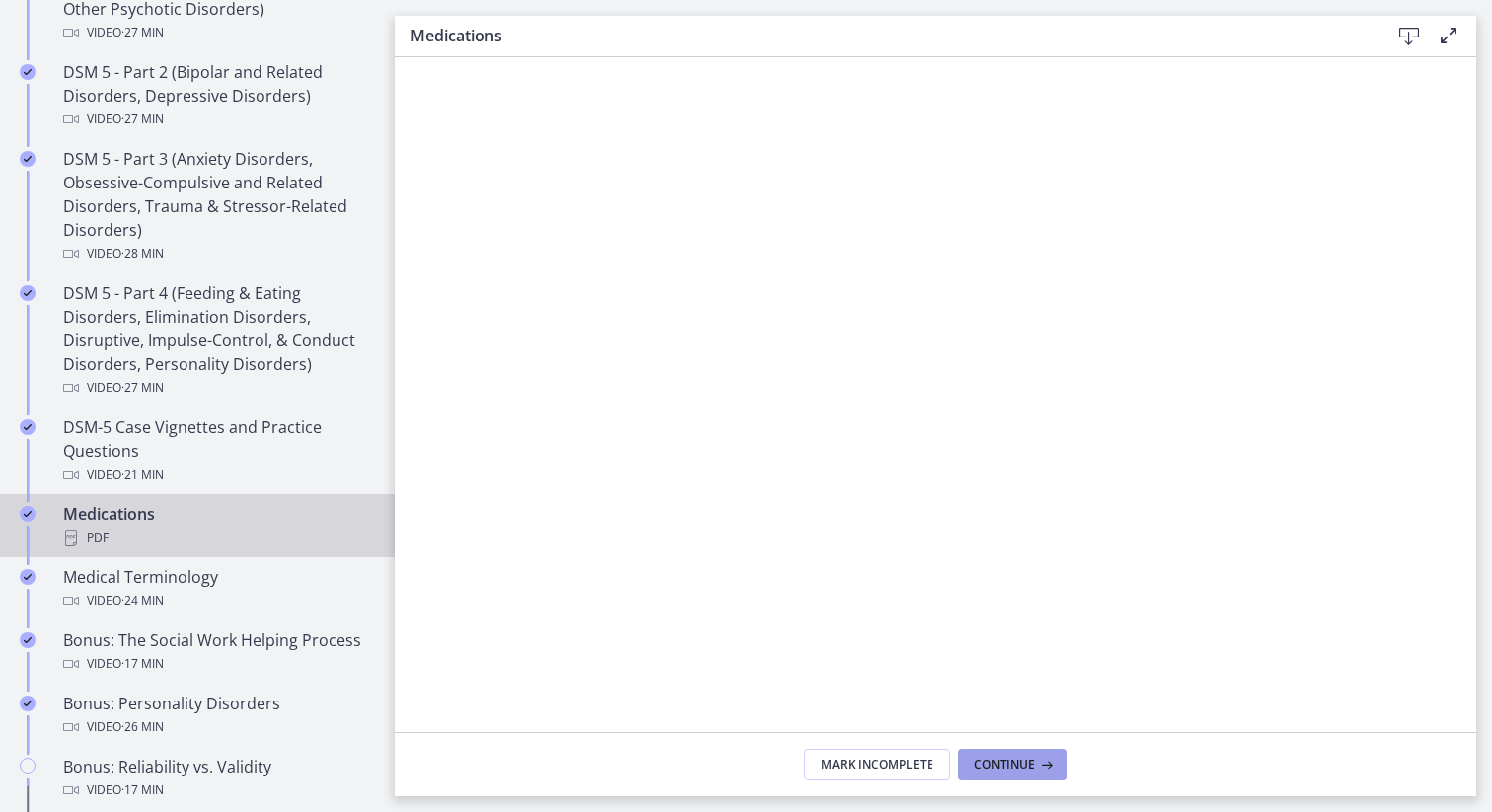 click at bounding box center (1045, 765) 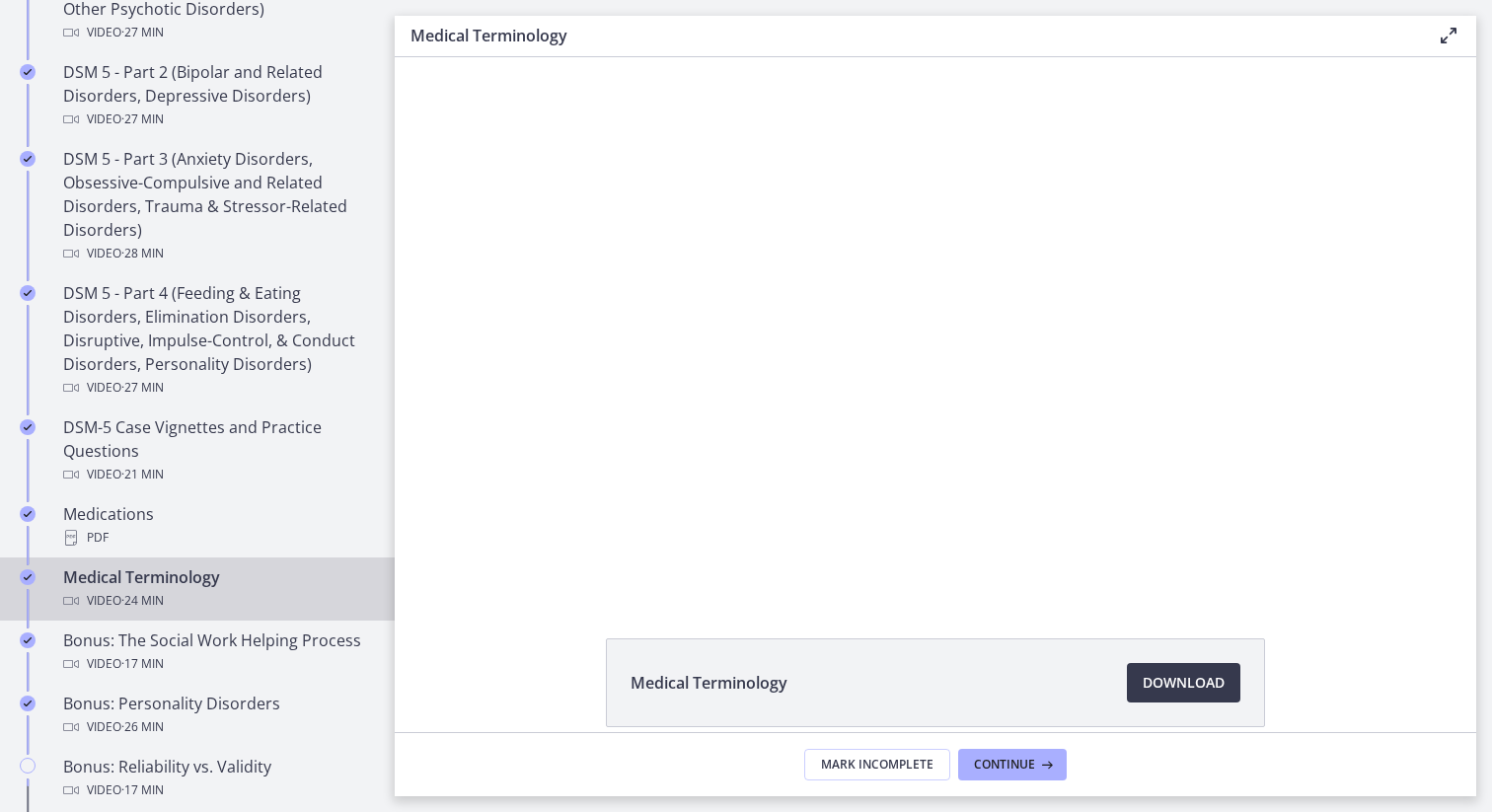 scroll, scrollTop: 0, scrollLeft: 0, axis: both 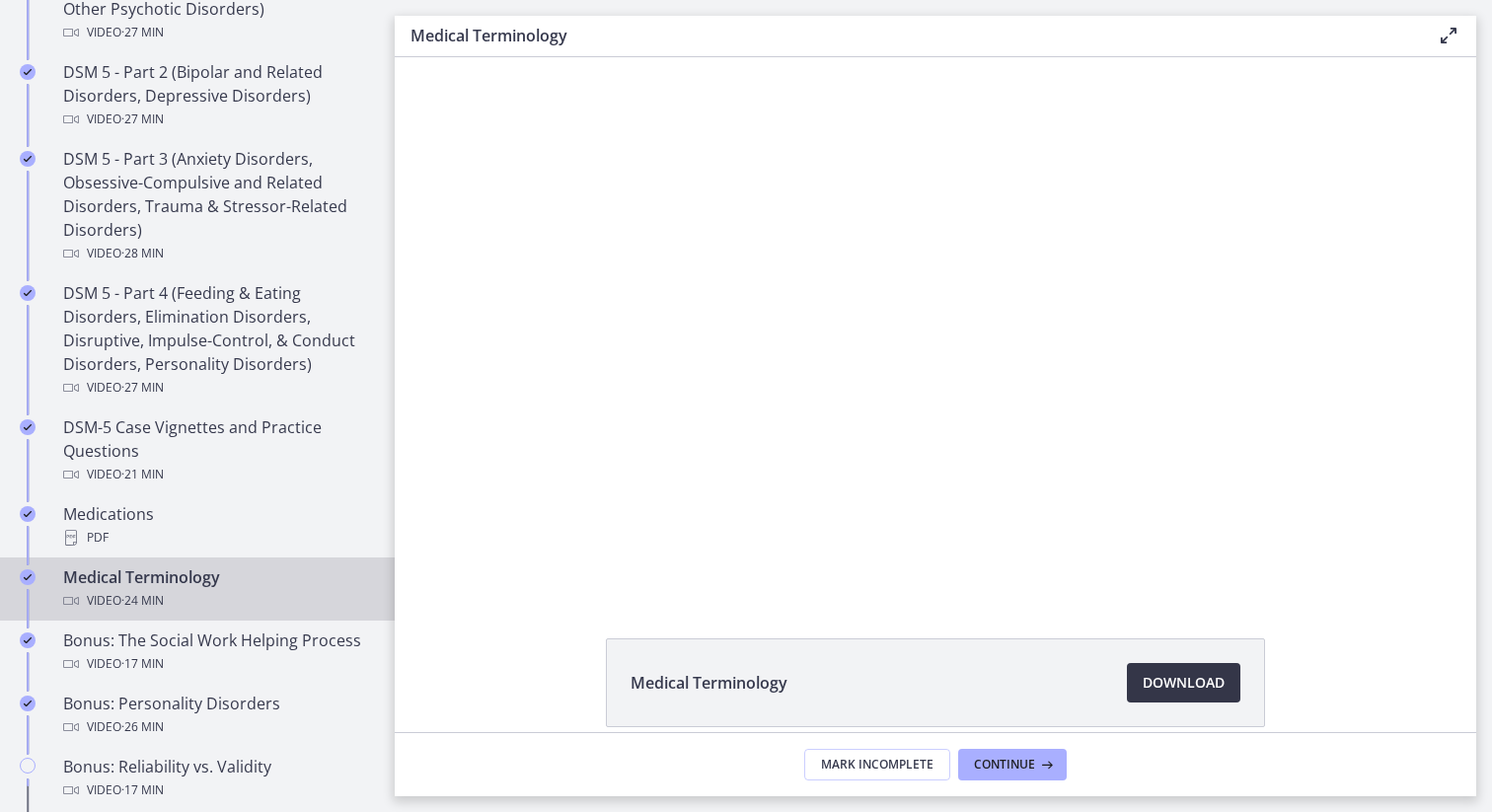 click on "Download
Opens in a new window" at bounding box center [1183, 683] 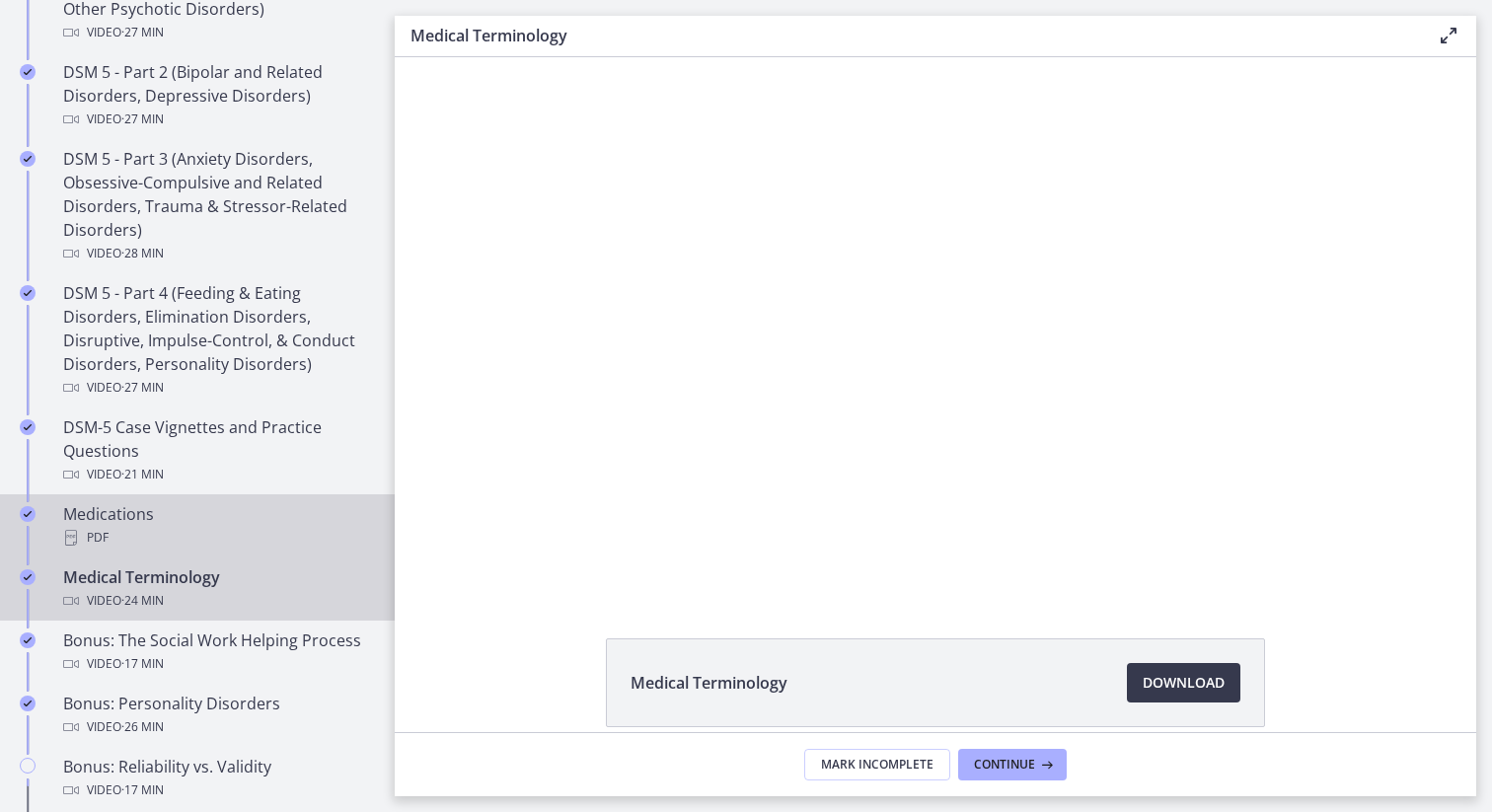 click on "Medications
PDF" at bounding box center [217, 526] 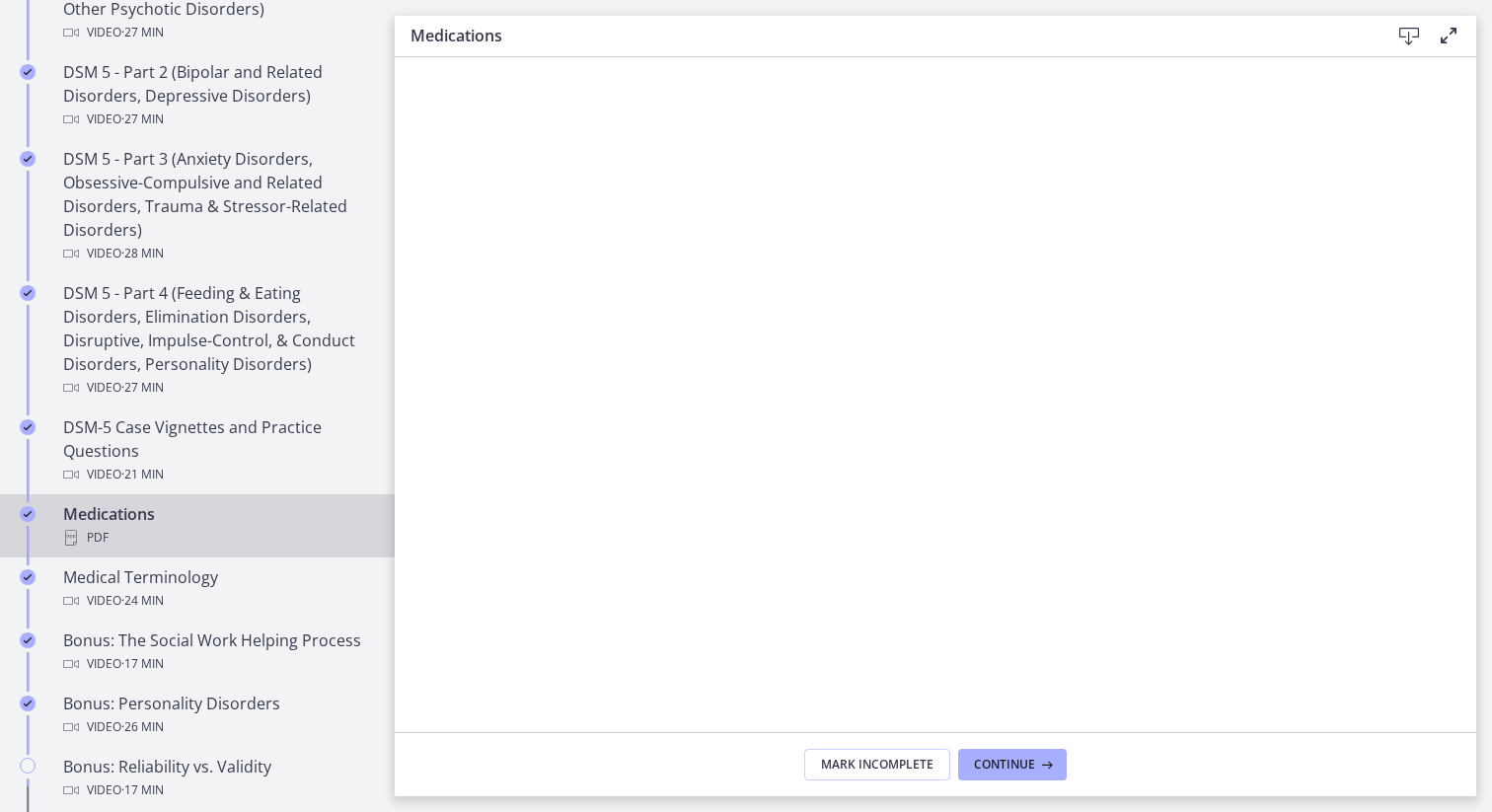 click on "Mark Incomplete
Continue" at bounding box center (935, 764) 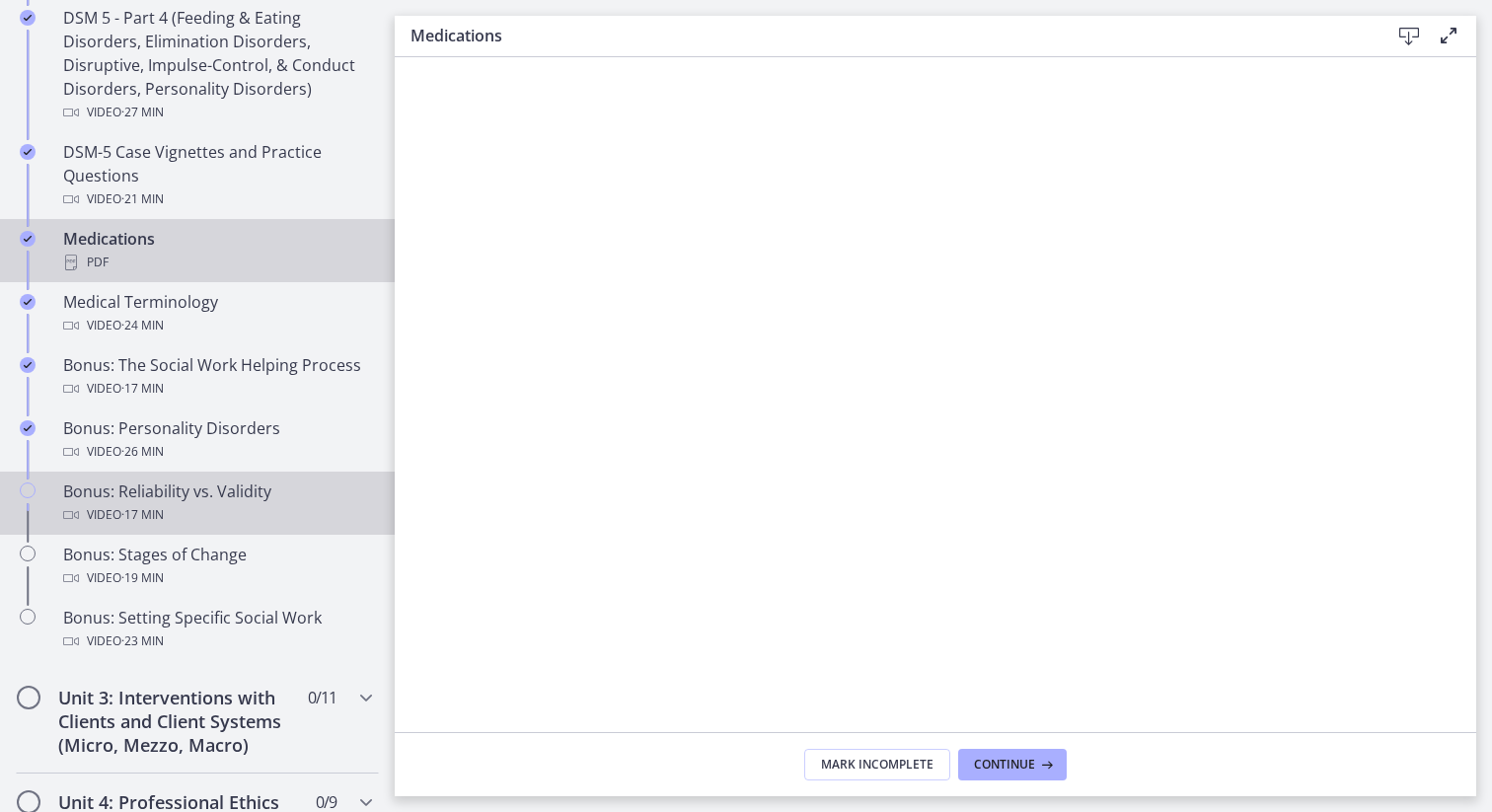 scroll, scrollTop: 1317, scrollLeft: 0, axis: vertical 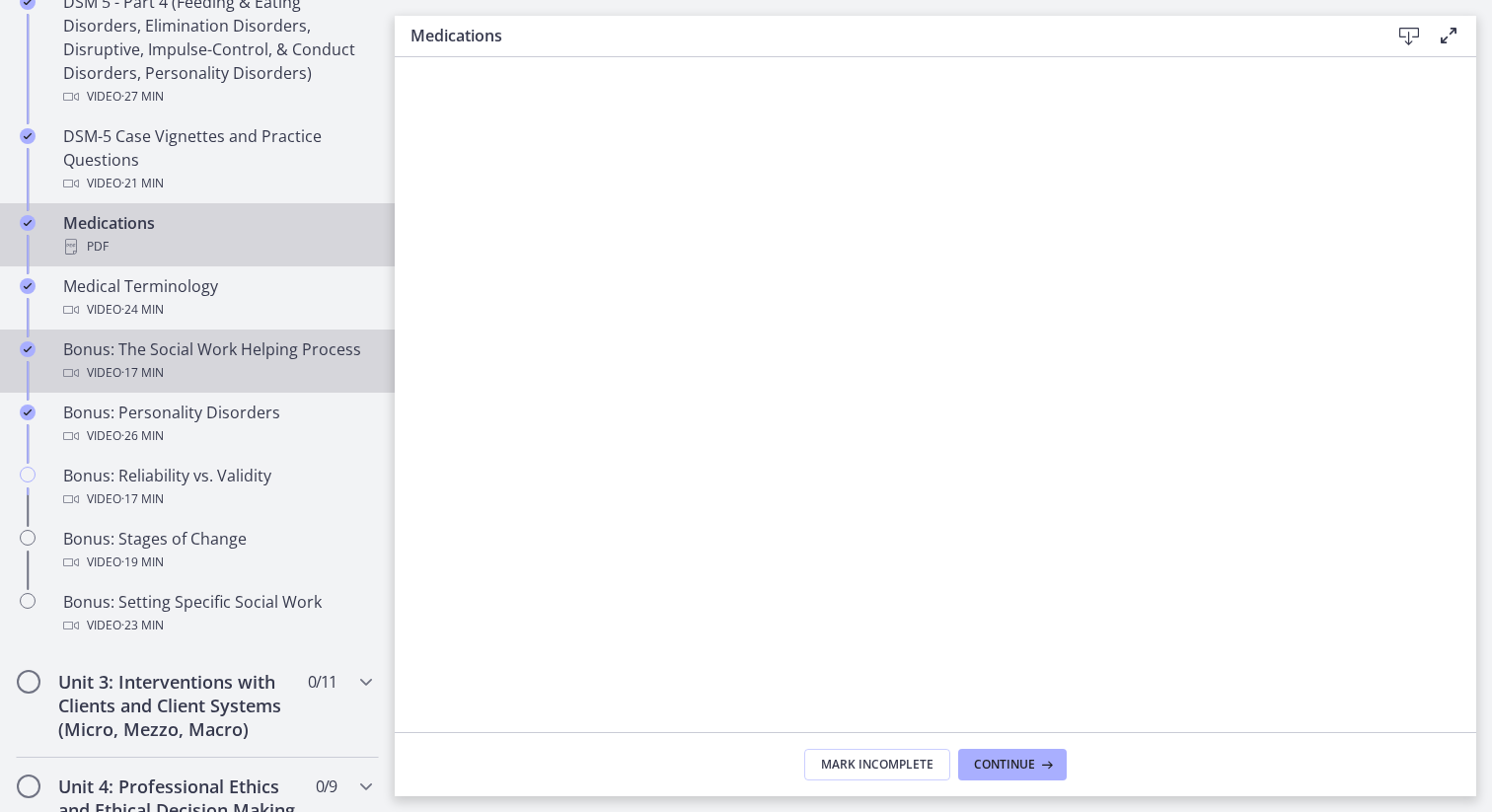 click on "Bonus: The Social Work Helping Process
Video
·  17 min" at bounding box center (217, 361) 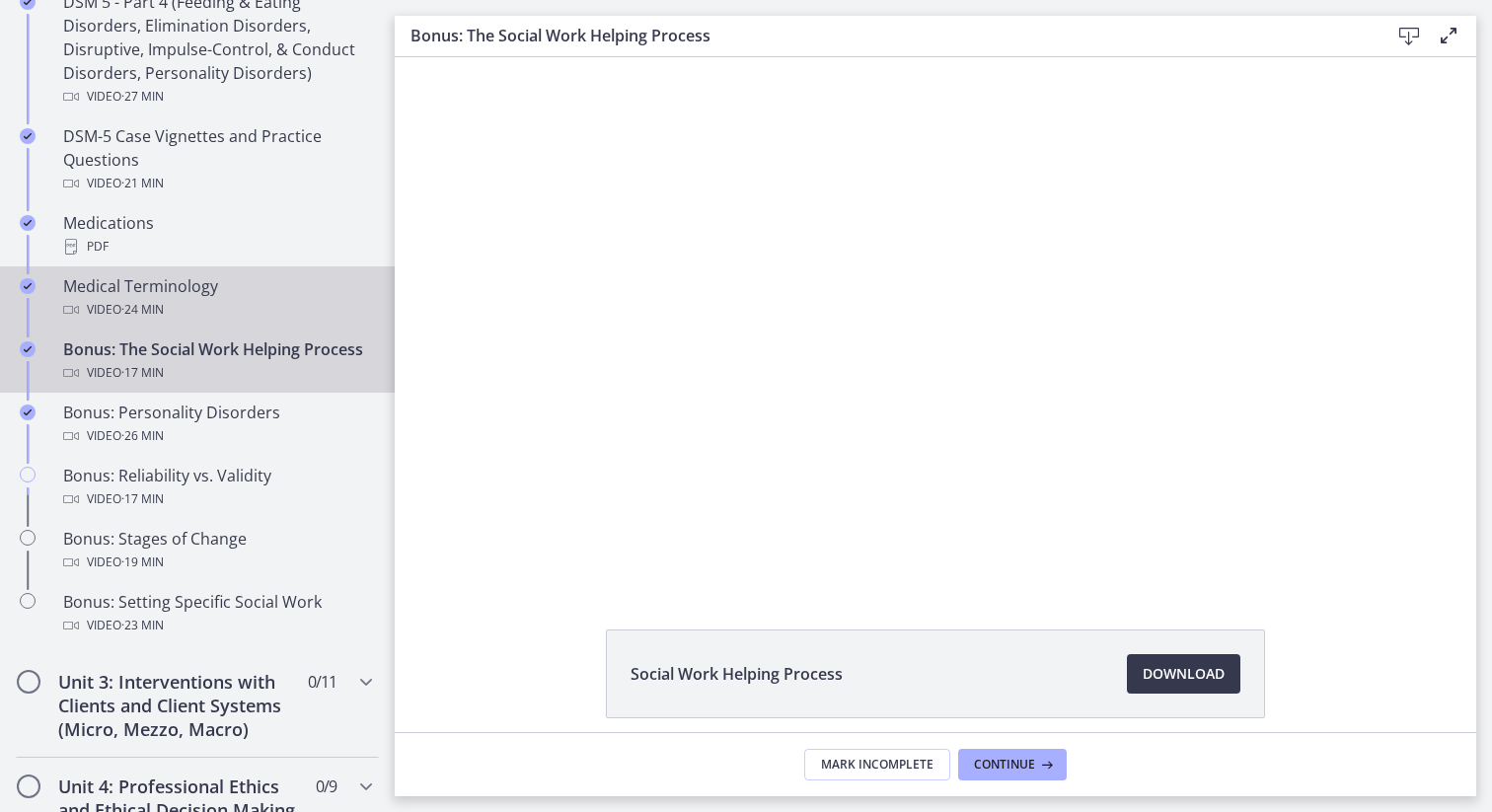 scroll, scrollTop: 0, scrollLeft: 0, axis: both 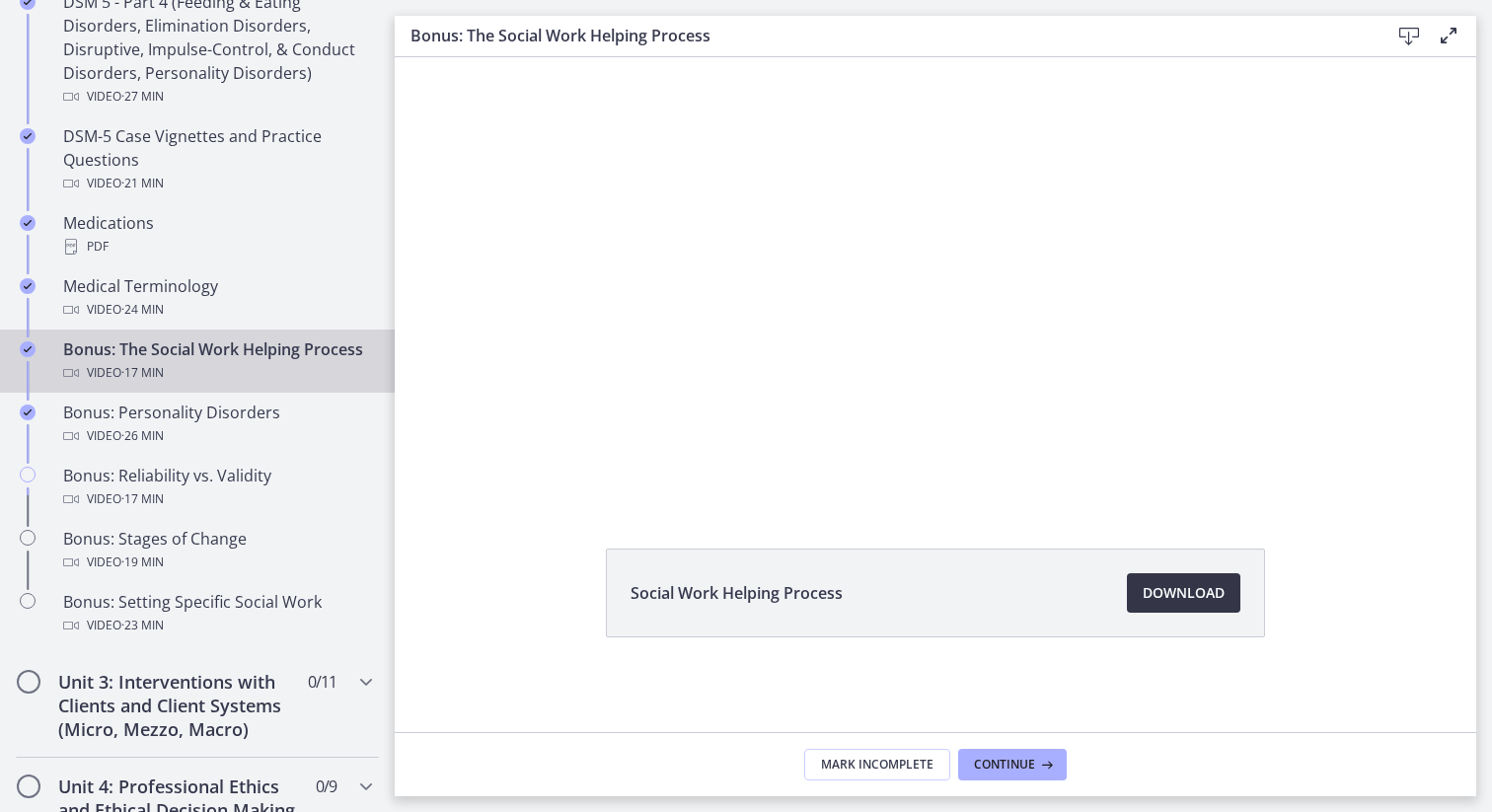 click on "Download
Opens in a new window" at bounding box center (1183, 593) 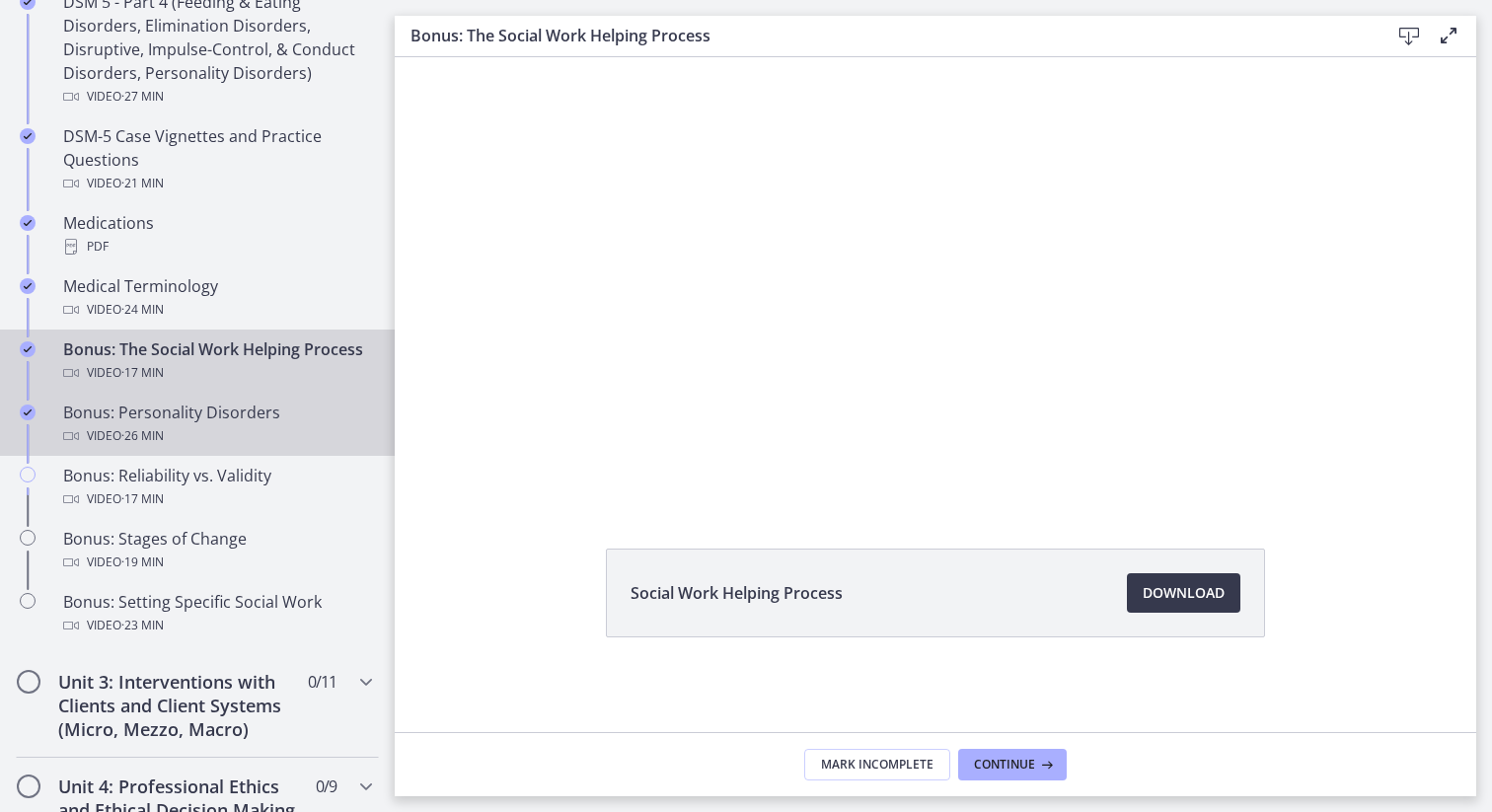 click on "Video
·  26 min" at bounding box center [217, 436] 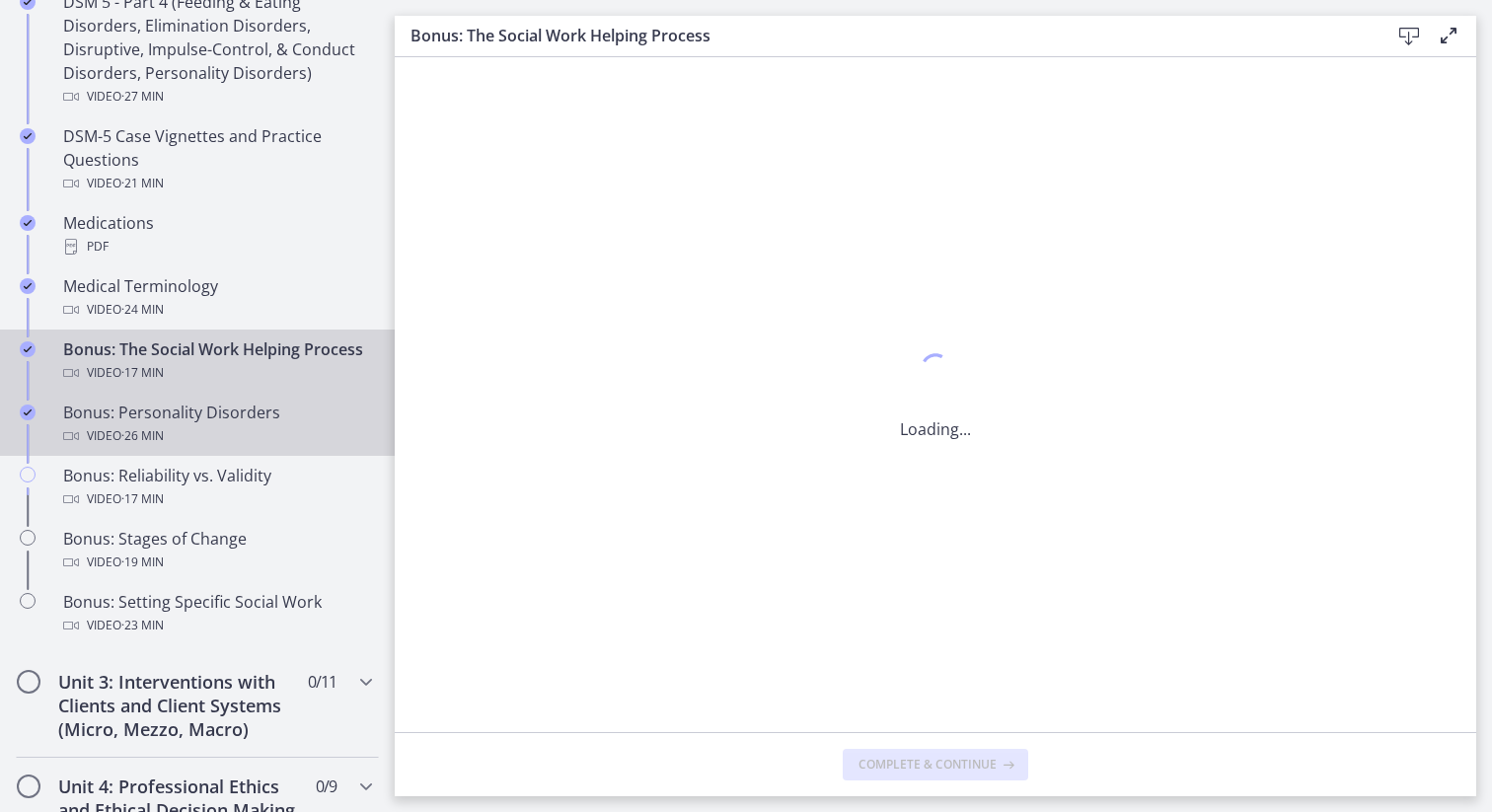 scroll, scrollTop: 0, scrollLeft: 0, axis: both 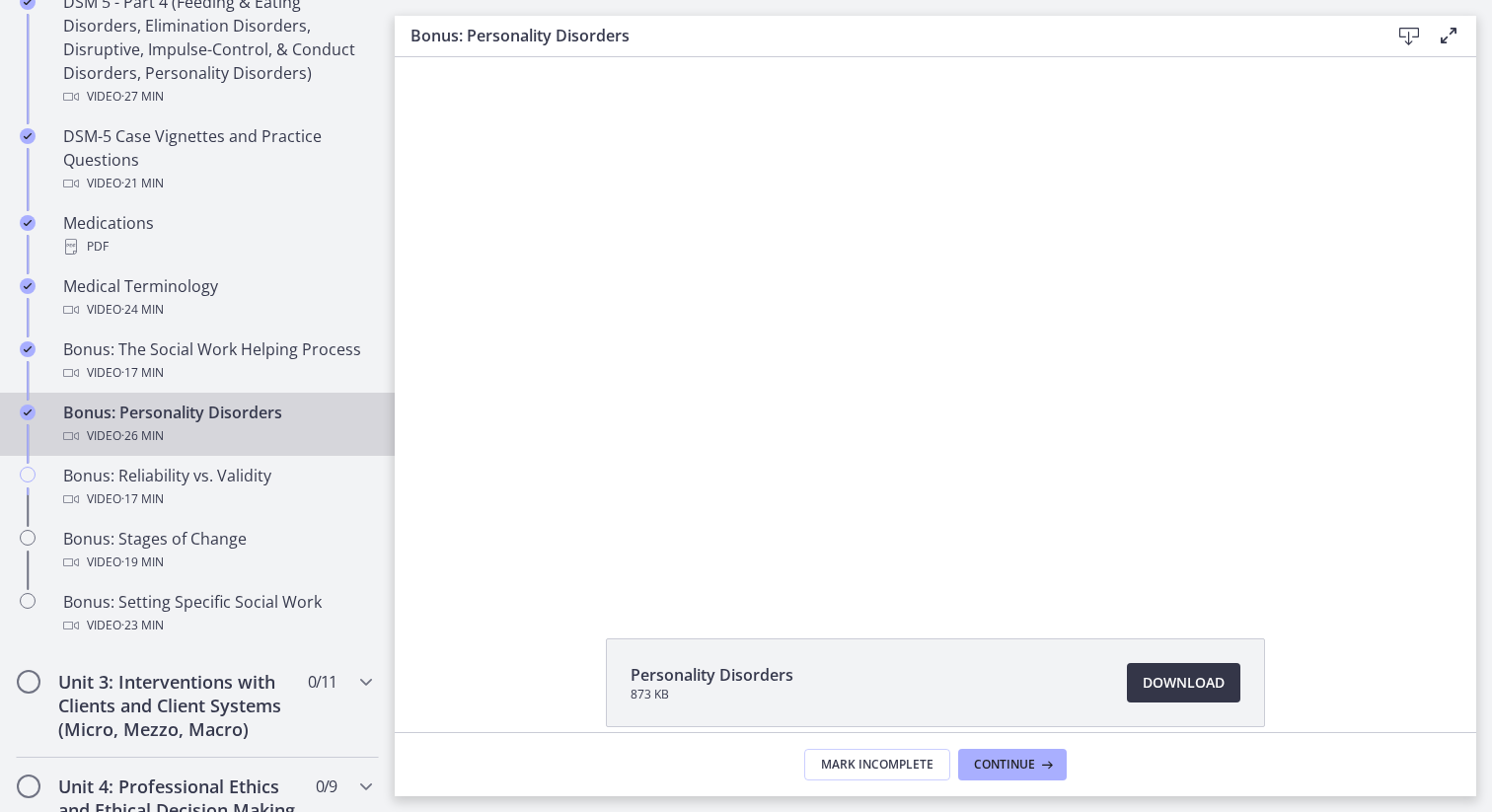click on "Download
Opens in a new window" at bounding box center (1183, 683) 